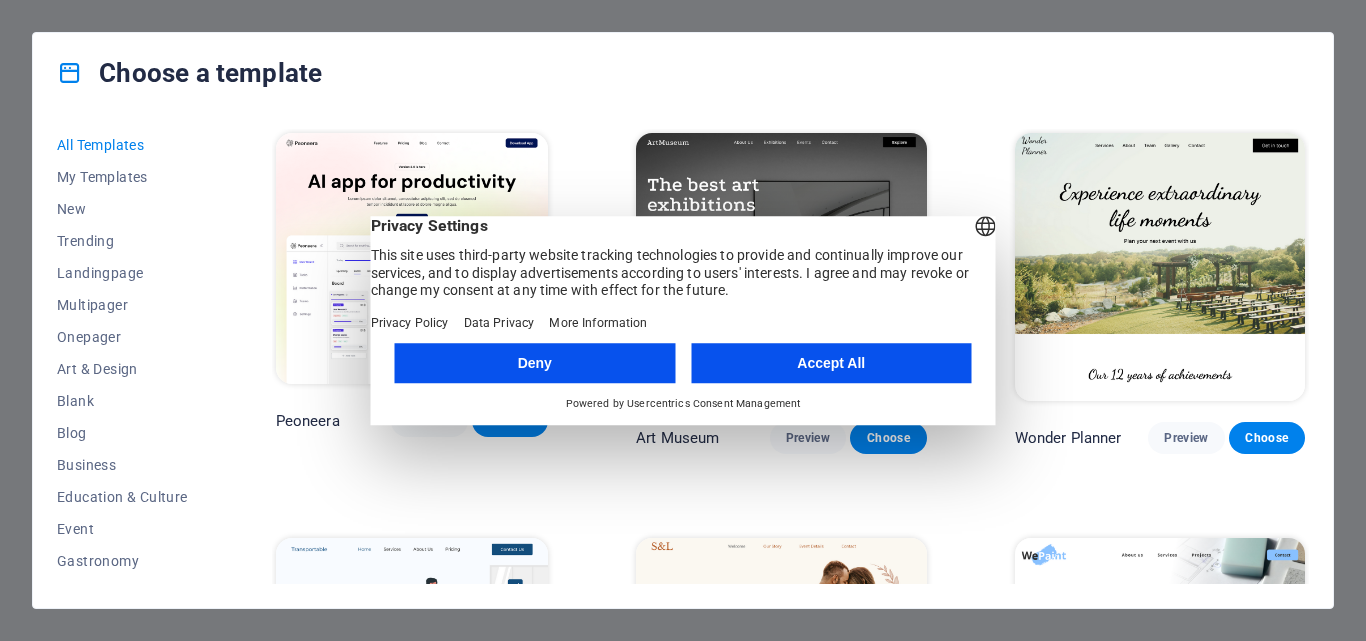 scroll, scrollTop: 0, scrollLeft: 0, axis: both 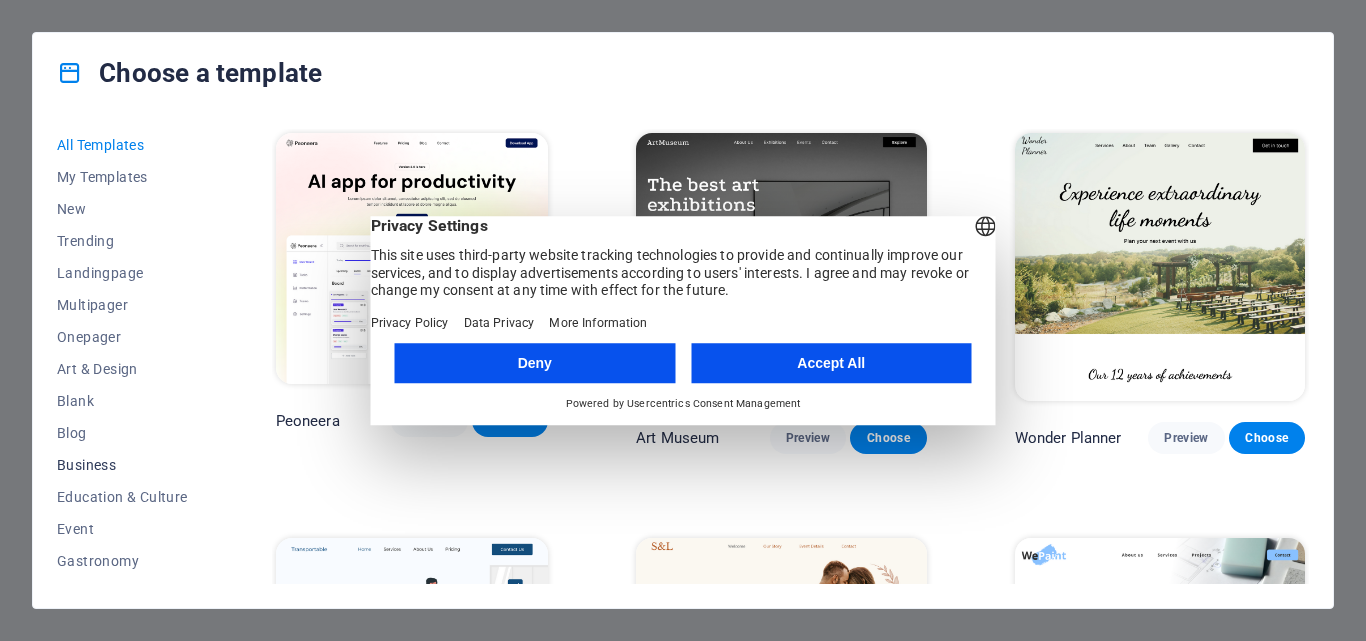click on "Business" at bounding box center (122, 465) 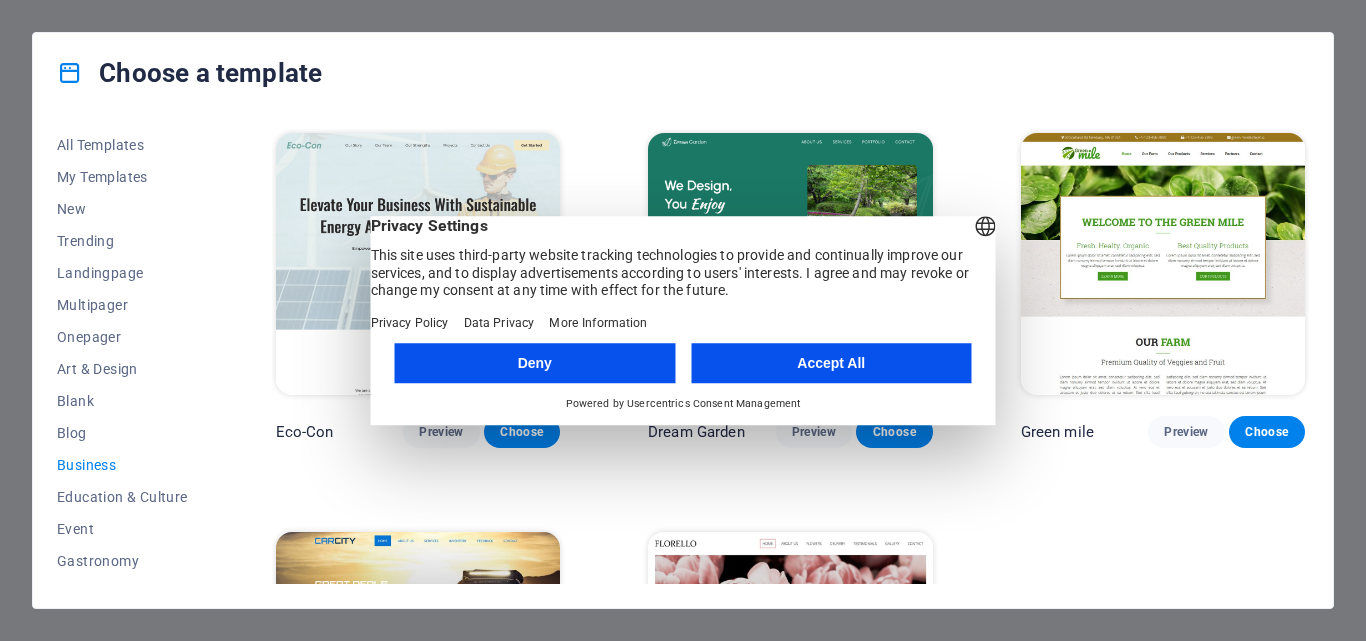 click on "Accept All" at bounding box center (831, 363) 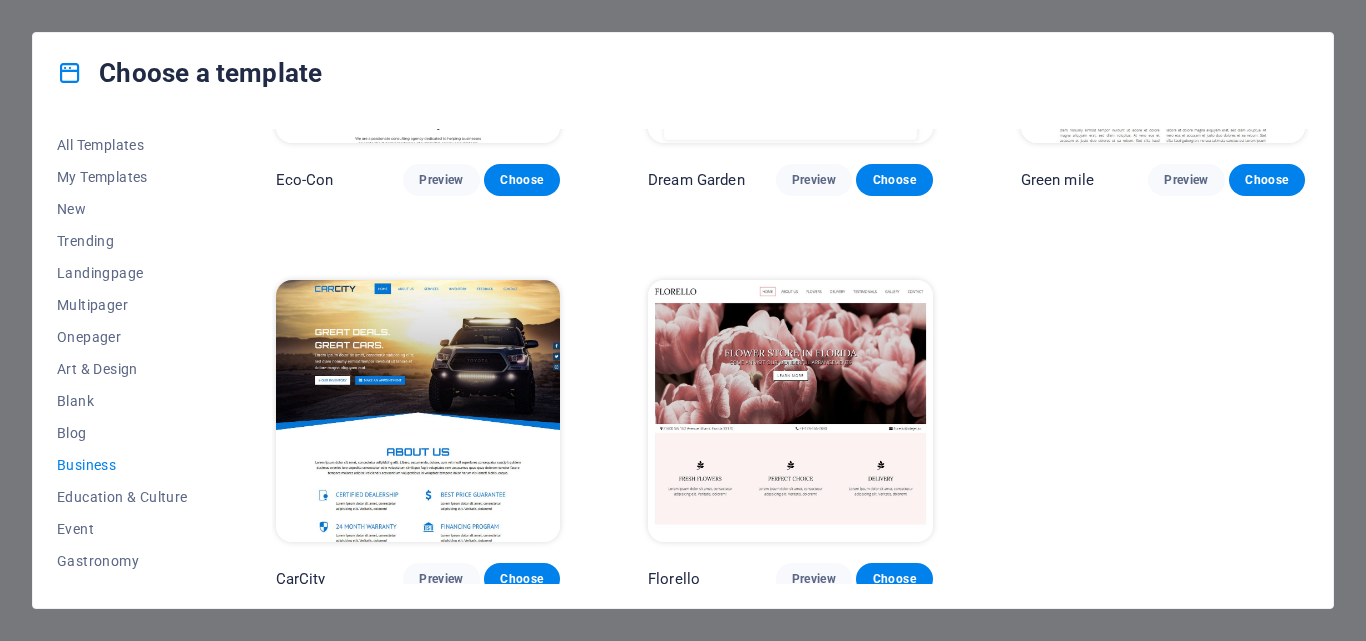scroll, scrollTop: 259, scrollLeft: 0, axis: vertical 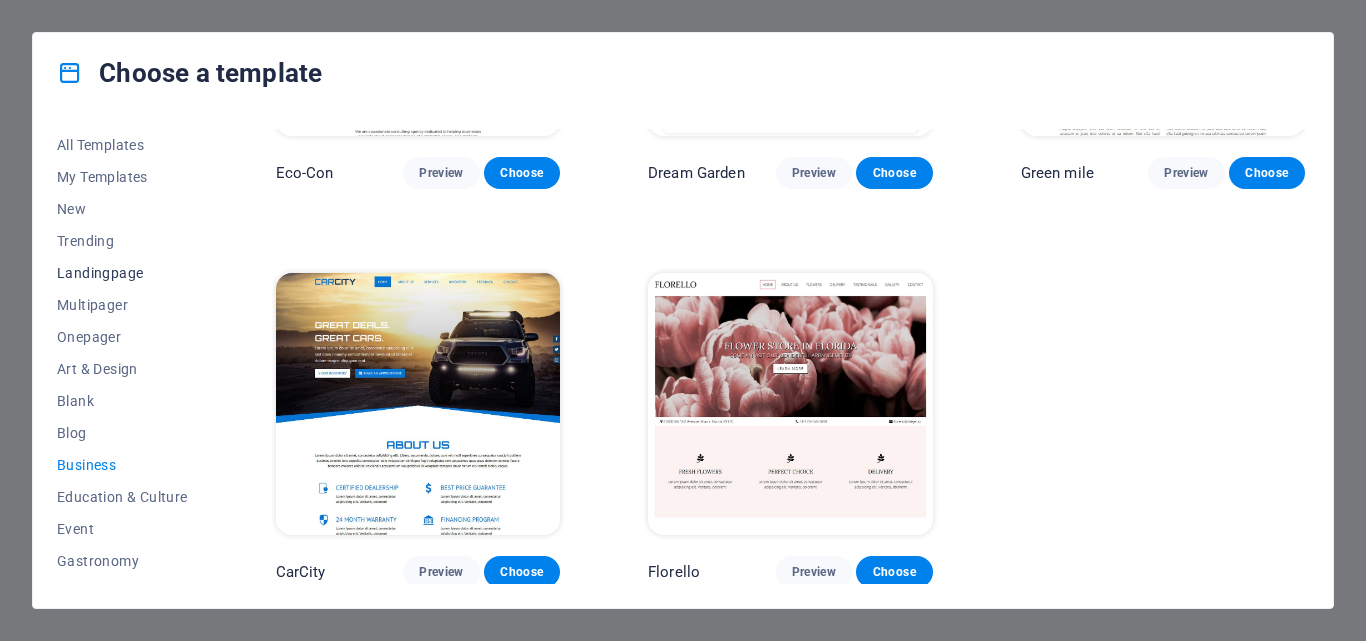 click on "Landingpage" at bounding box center [122, 273] 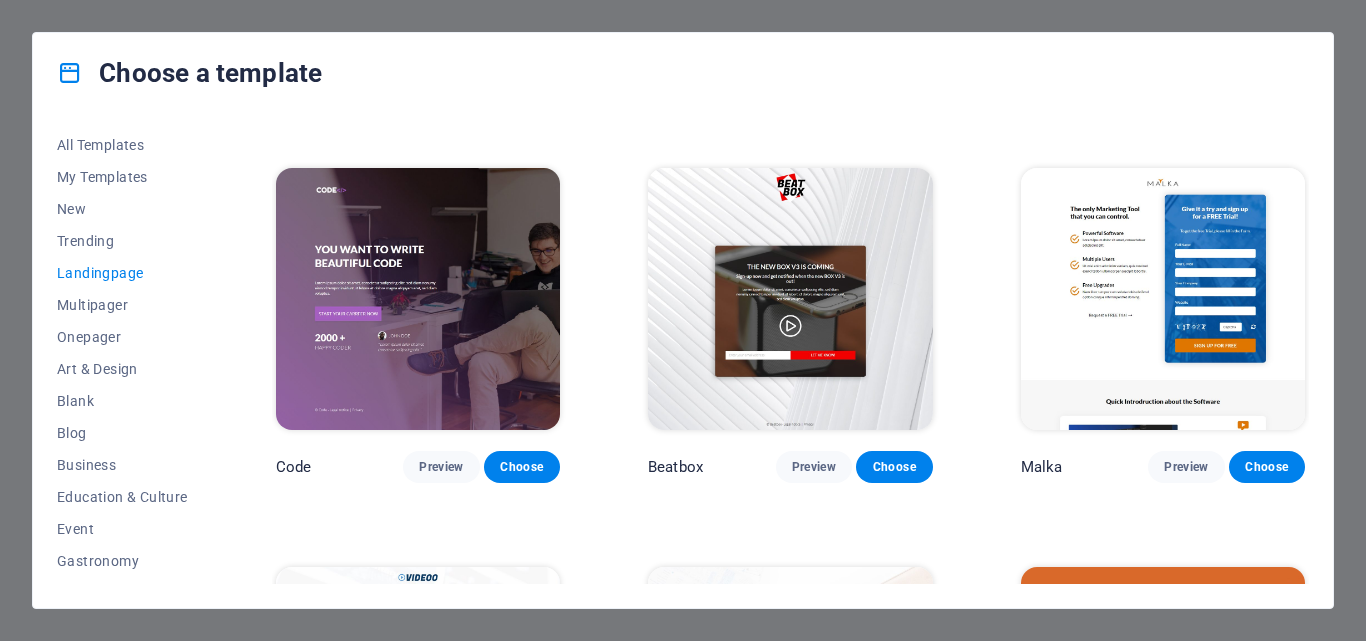 scroll, scrollTop: 559, scrollLeft: 0, axis: vertical 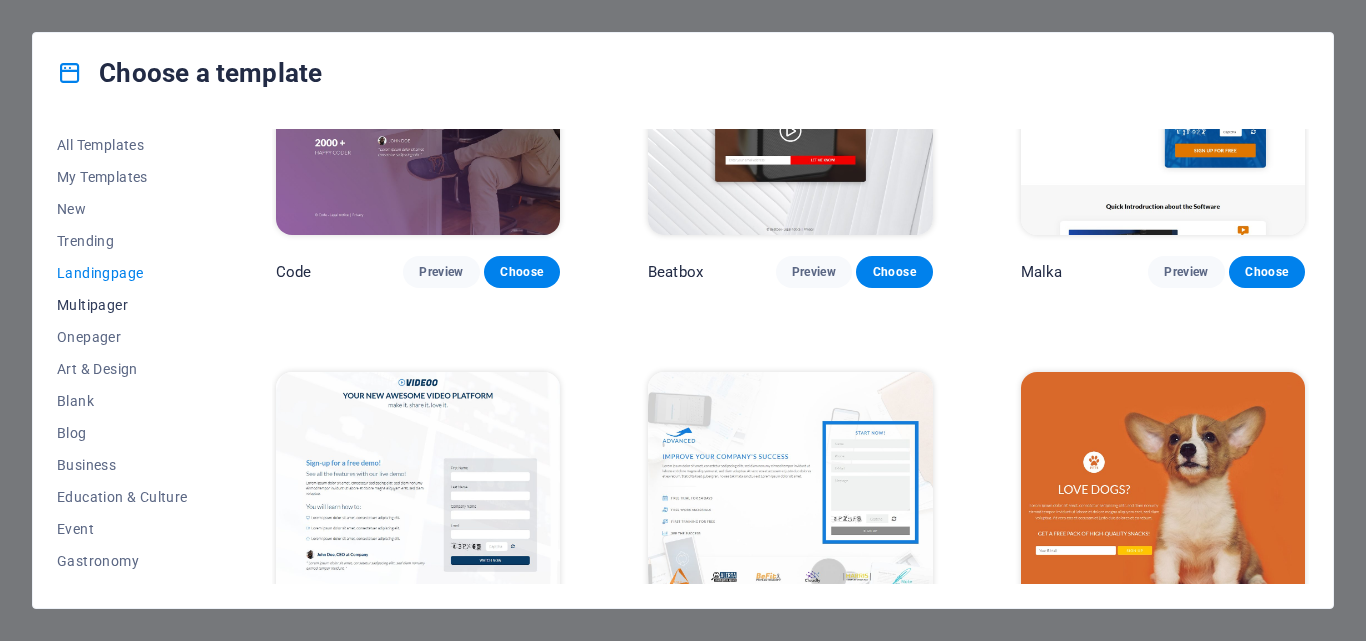 click on "Multipager" at bounding box center [122, 305] 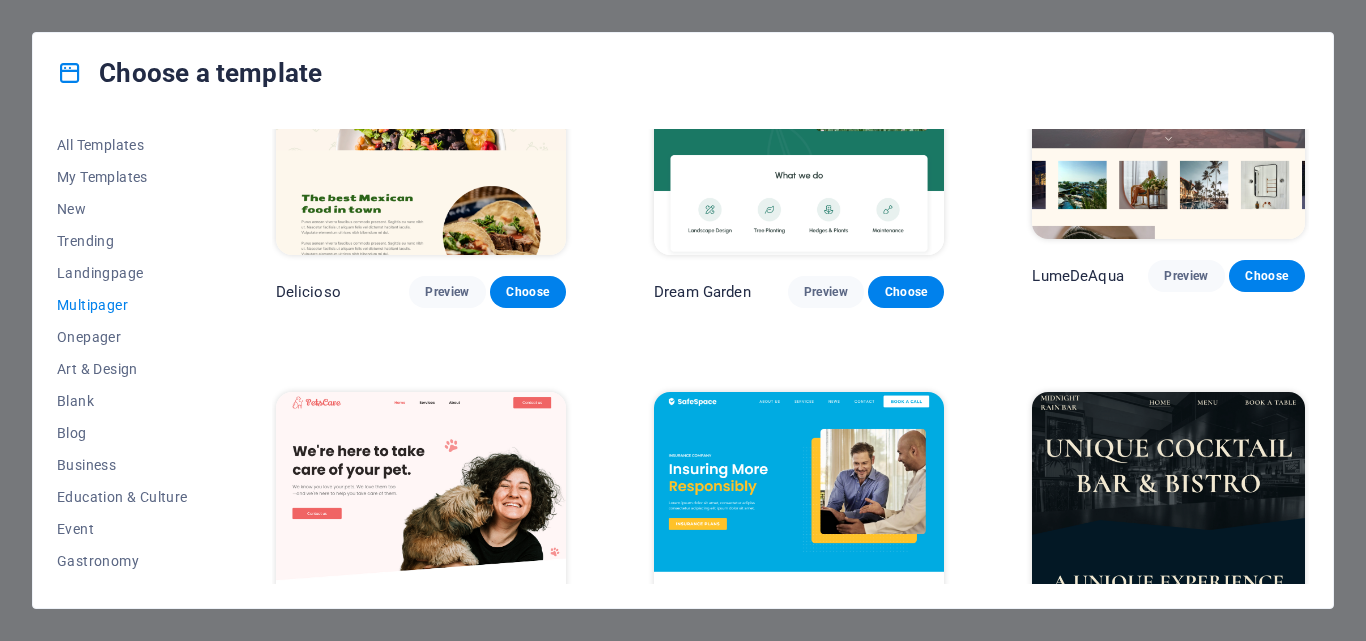 scroll, scrollTop: 1459, scrollLeft: 0, axis: vertical 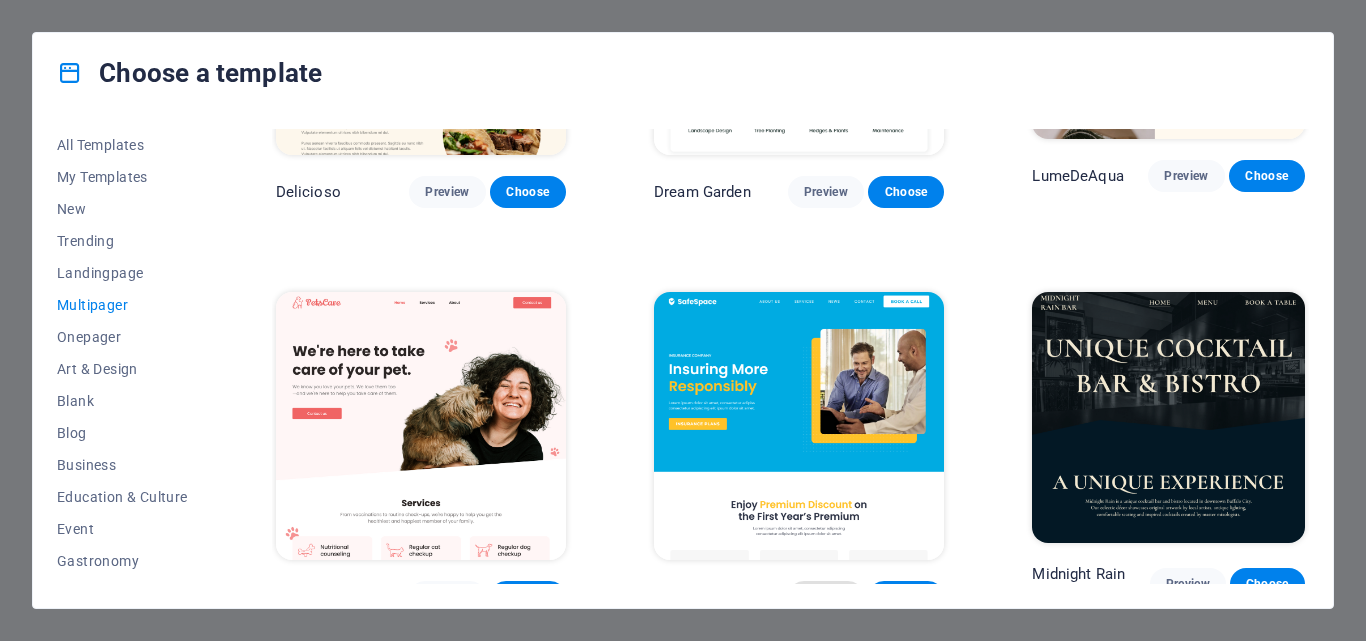 click on "Preview" at bounding box center (826, 597) 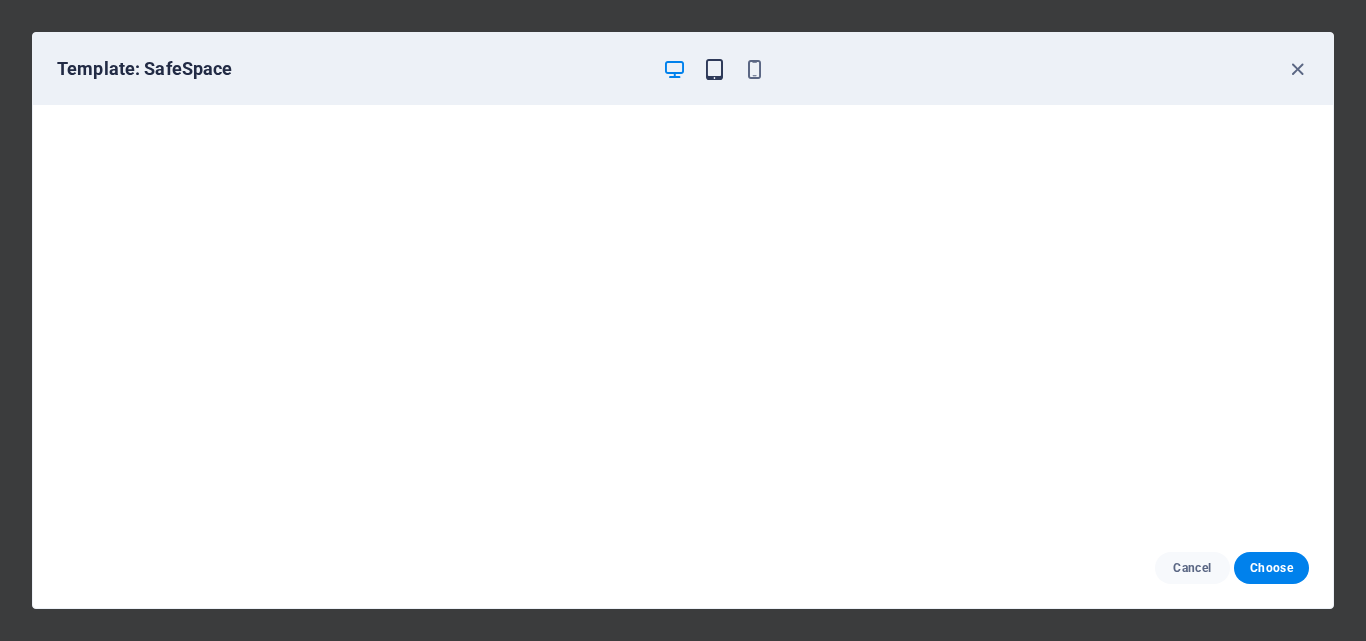 click at bounding box center [714, 69] 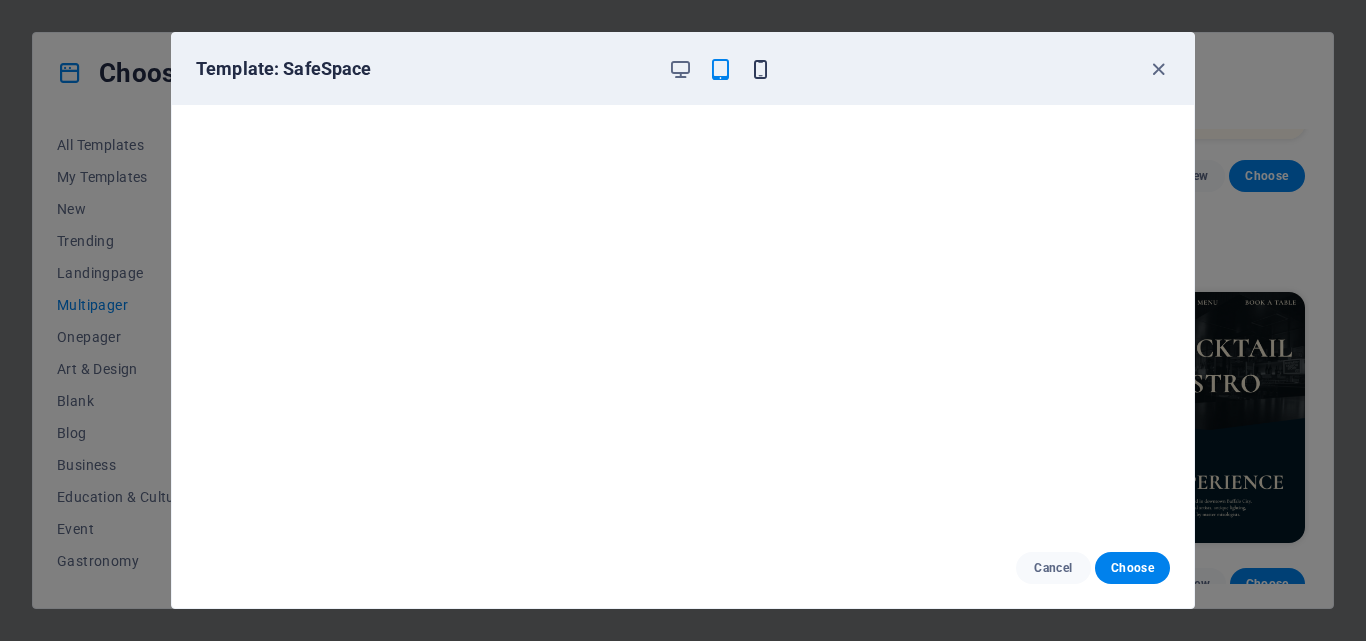 click at bounding box center [760, 69] 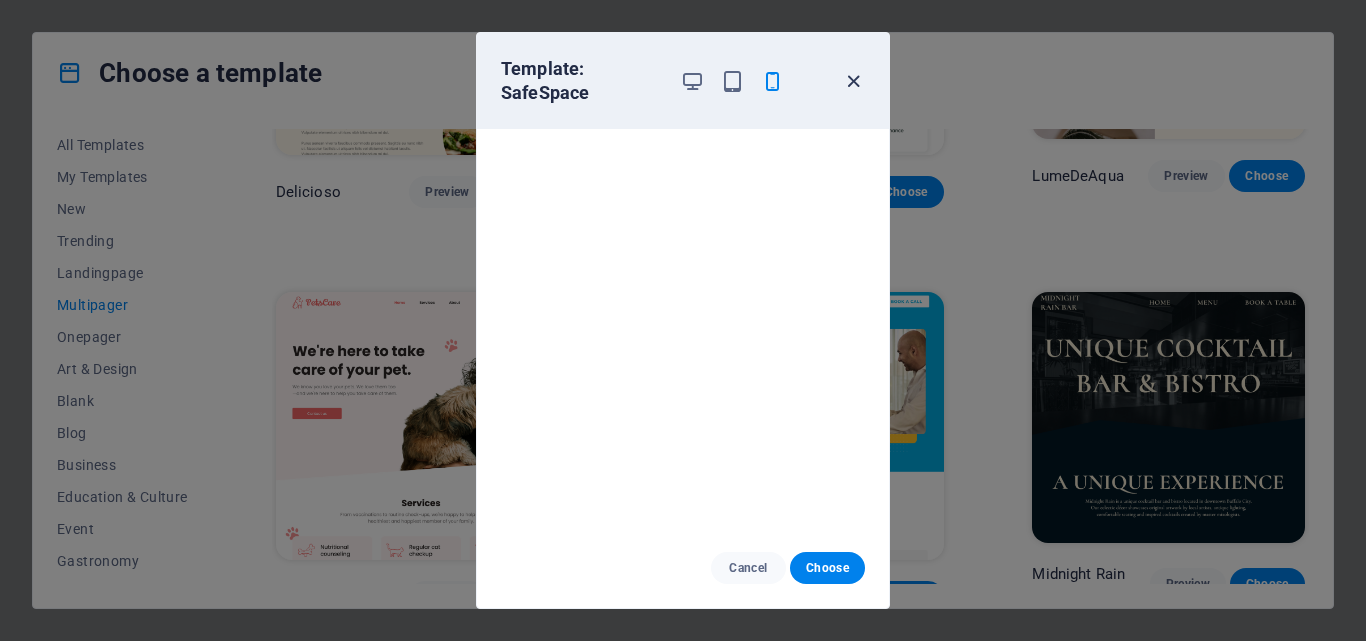 click at bounding box center (853, 81) 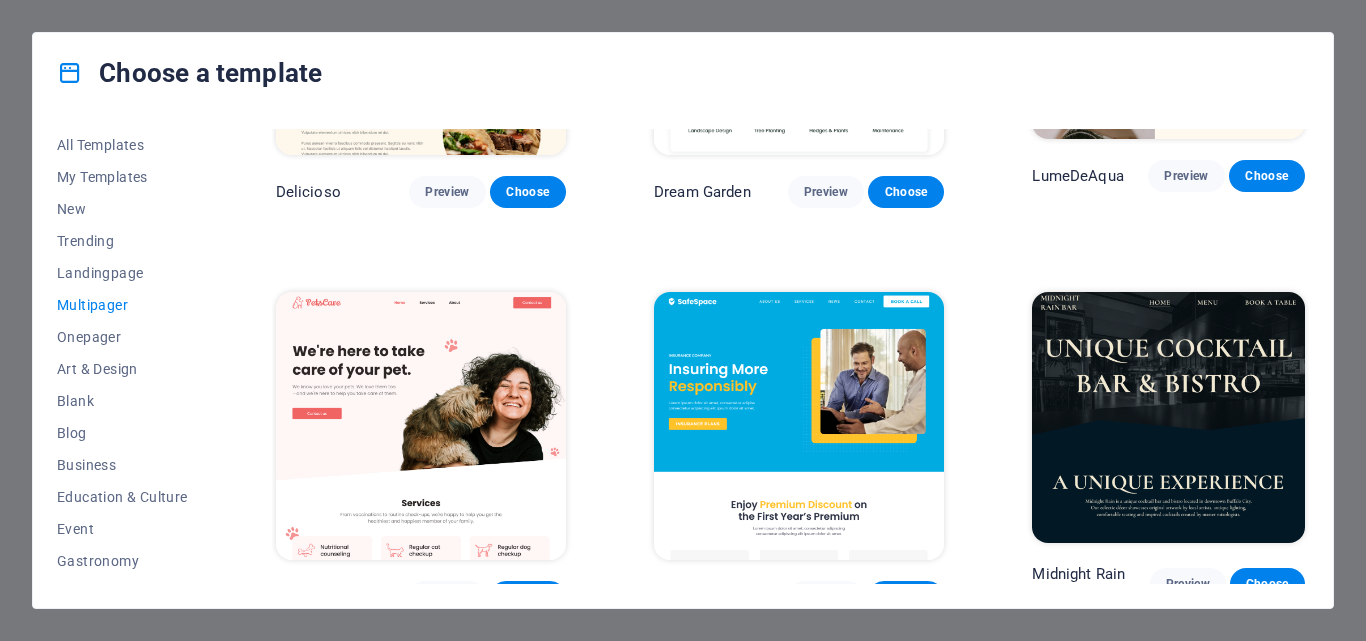 scroll, scrollTop: 1559, scrollLeft: 0, axis: vertical 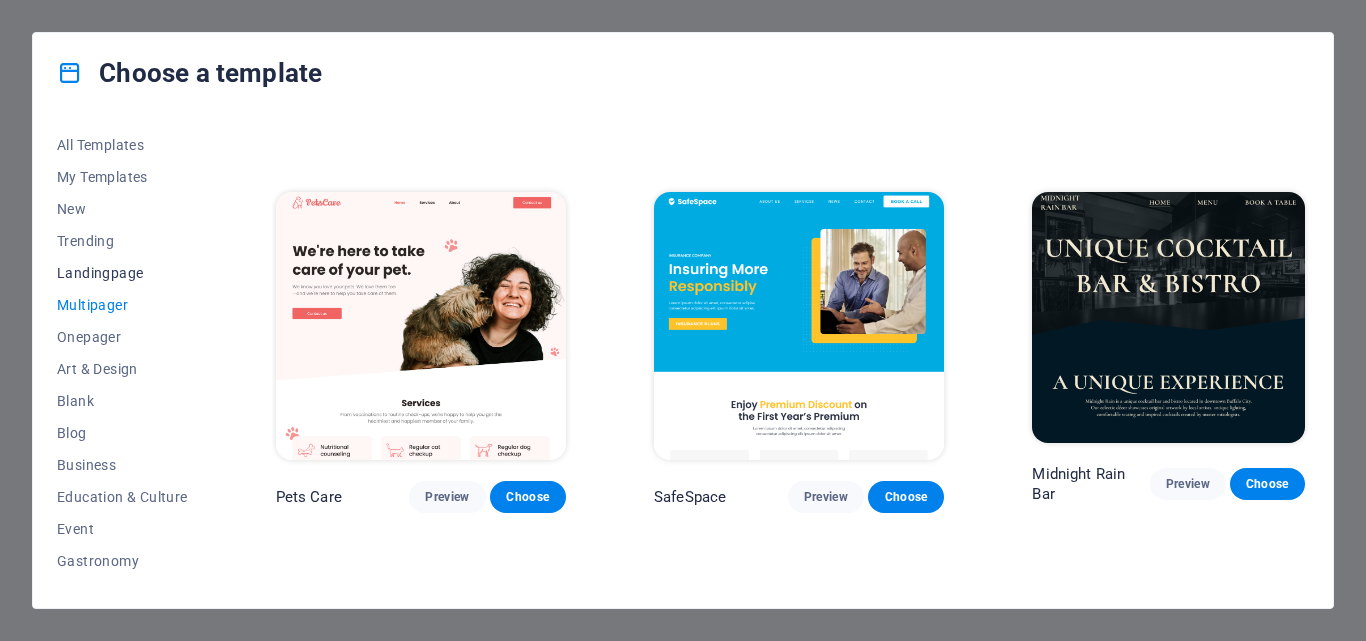 click on "Landingpage" at bounding box center [122, 273] 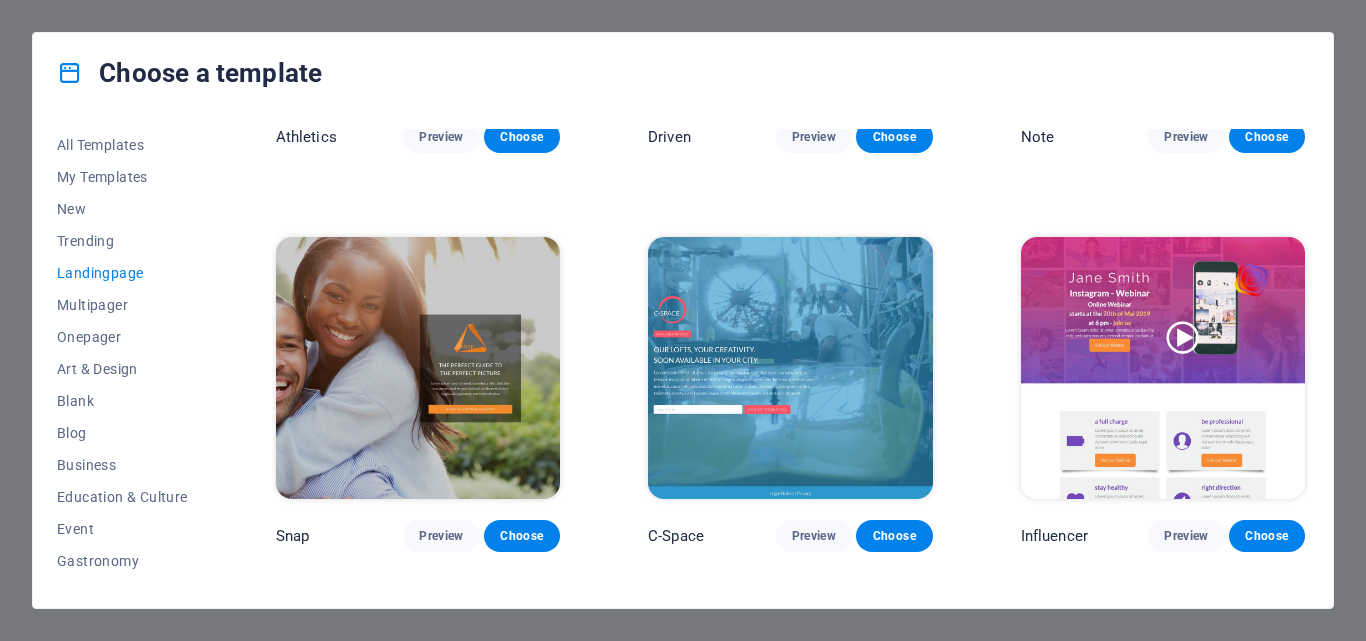 scroll, scrollTop: 1459, scrollLeft: 0, axis: vertical 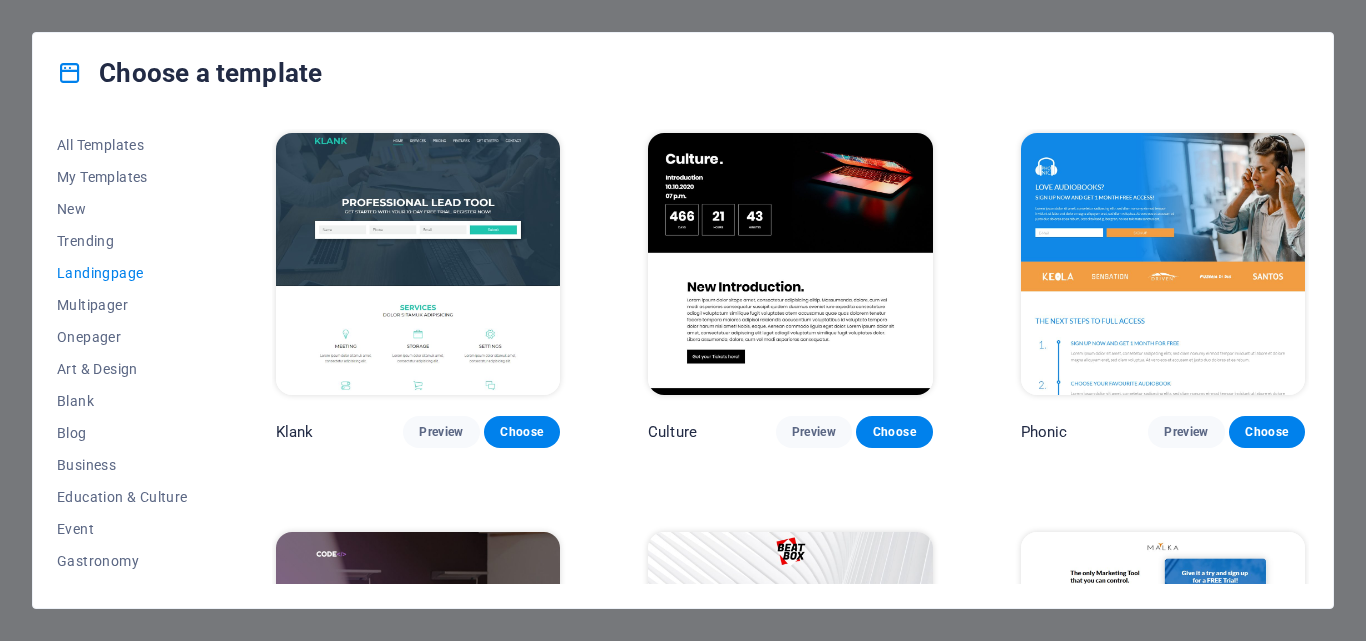 drag, startPoint x: 1306, startPoint y: 259, endPoint x: 1327, endPoint y: 145, distance: 115.918076 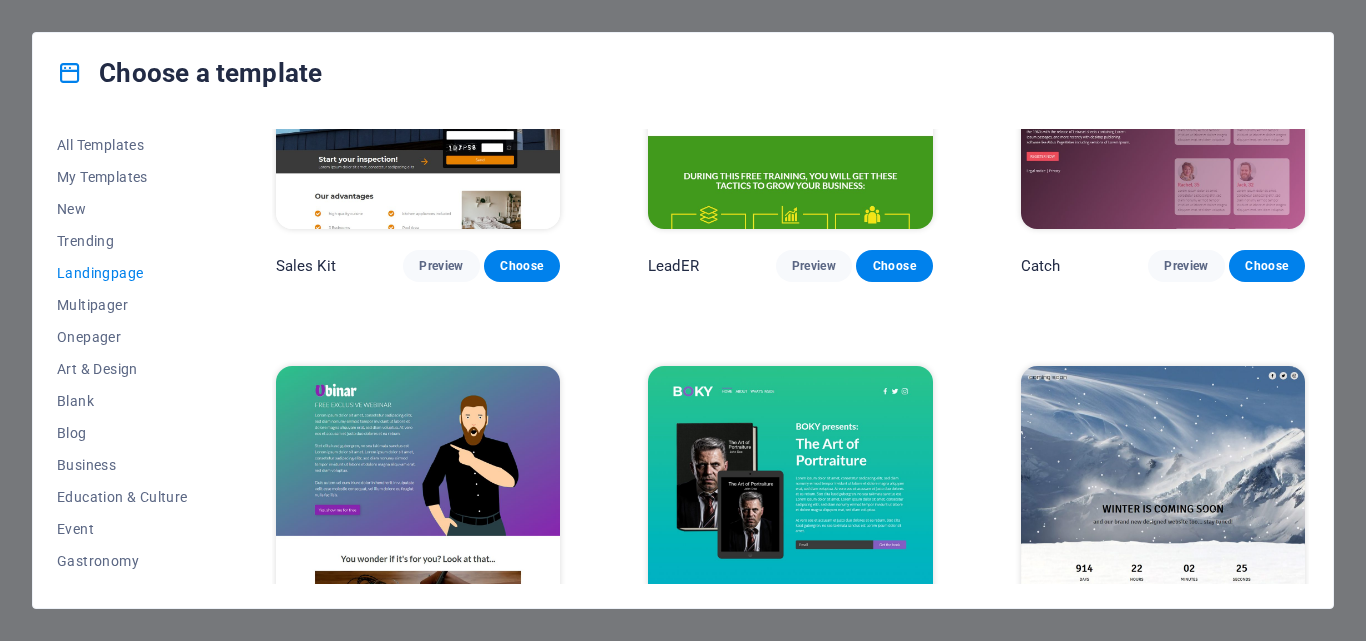 scroll, scrollTop: 3036, scrollLeft: 0, axis: vertical 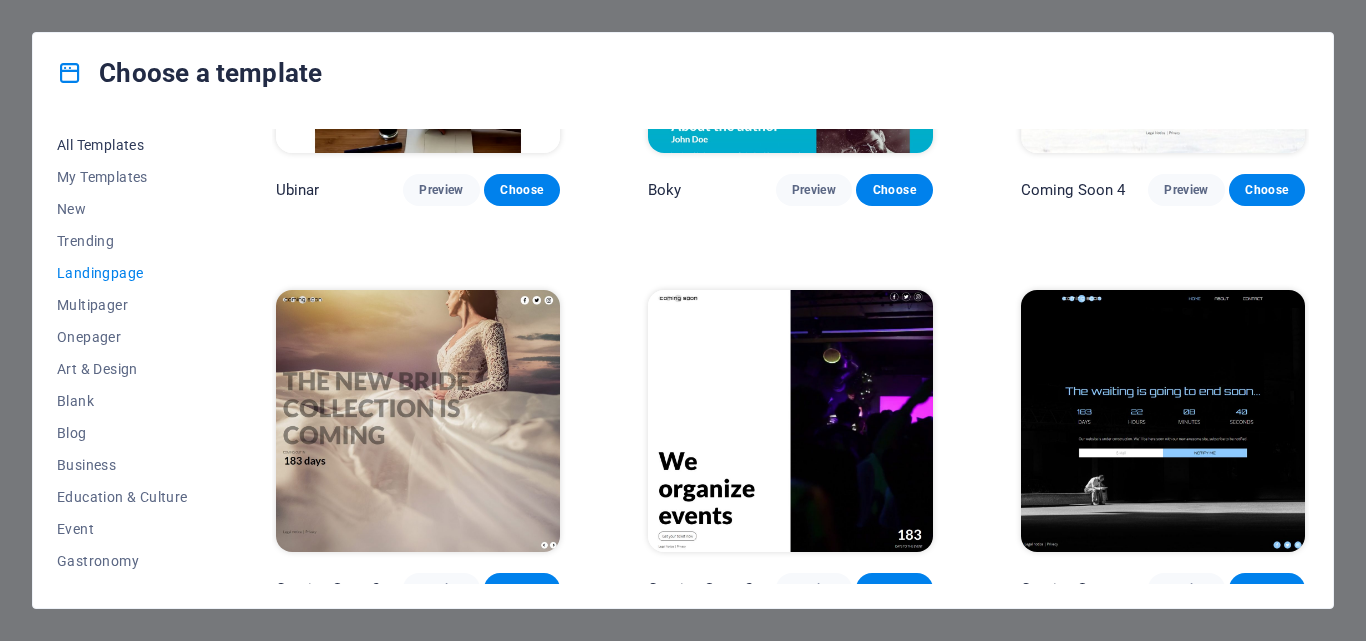 click on "All Templates" at bounding box center (122, 145) 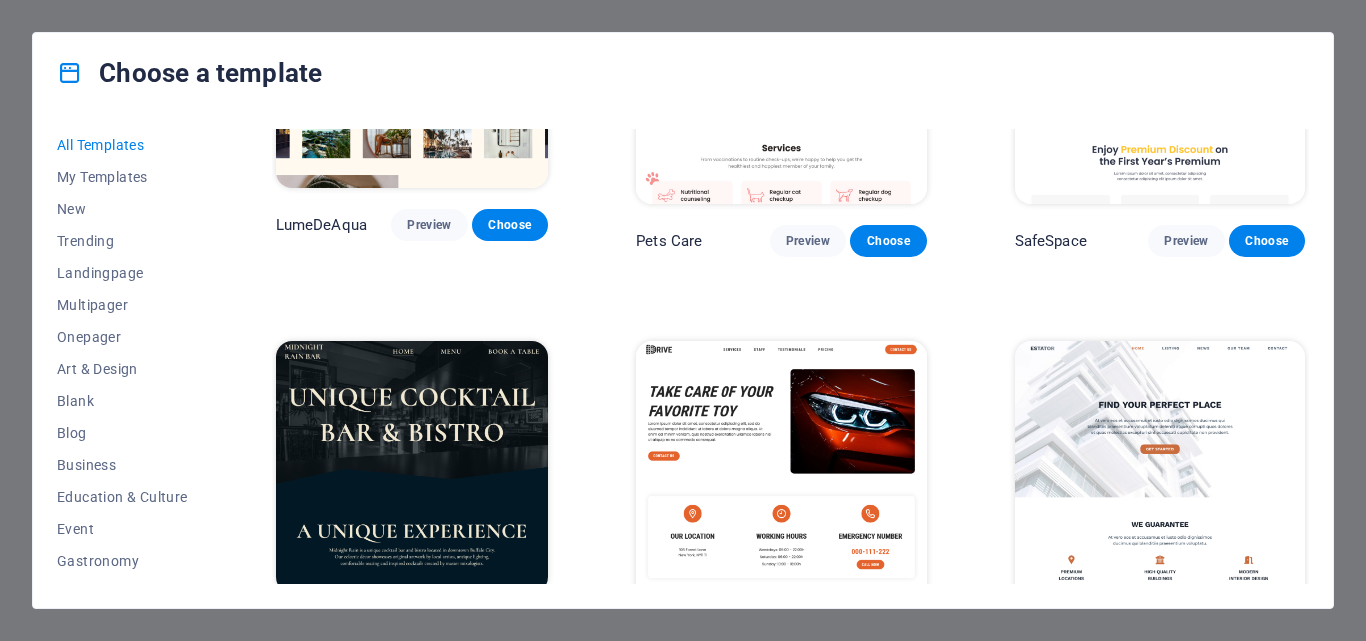scroll, scrollTop: 20544, scrollLeft: 0, axis: vertical 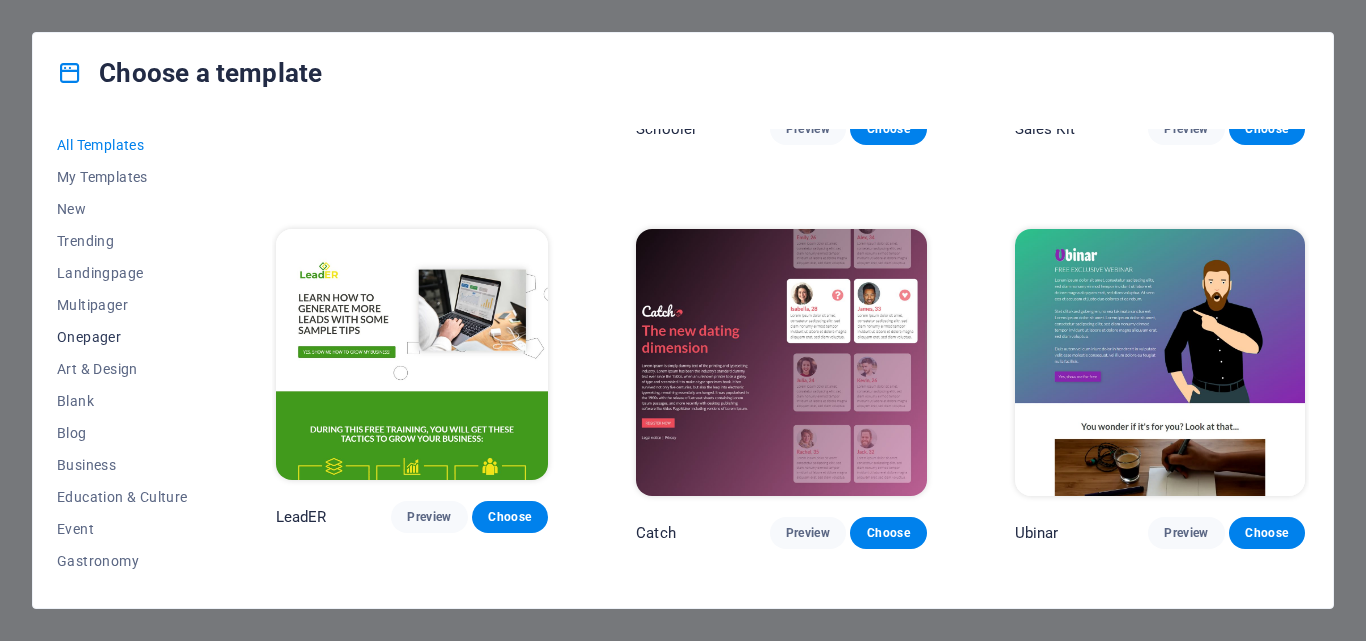 click on "Onepager" at bounding box center [122, 337] 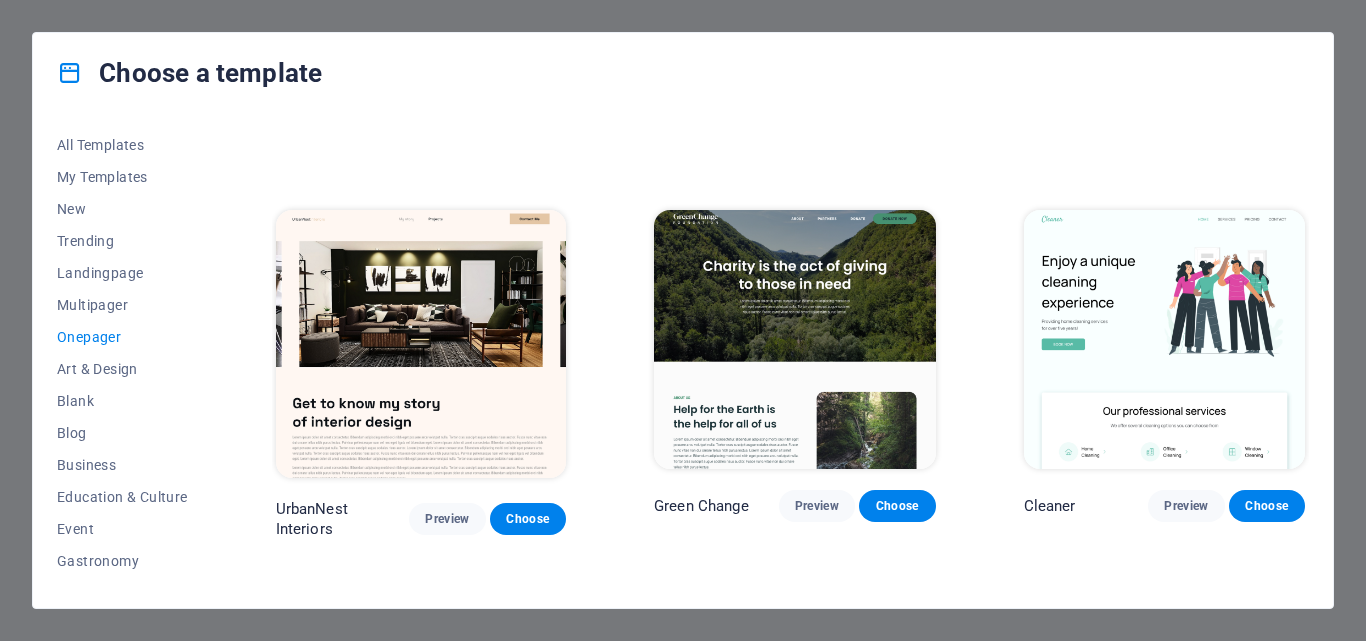 scroll, scrollTop: 697, scrollLeft: 0, axis: vertical 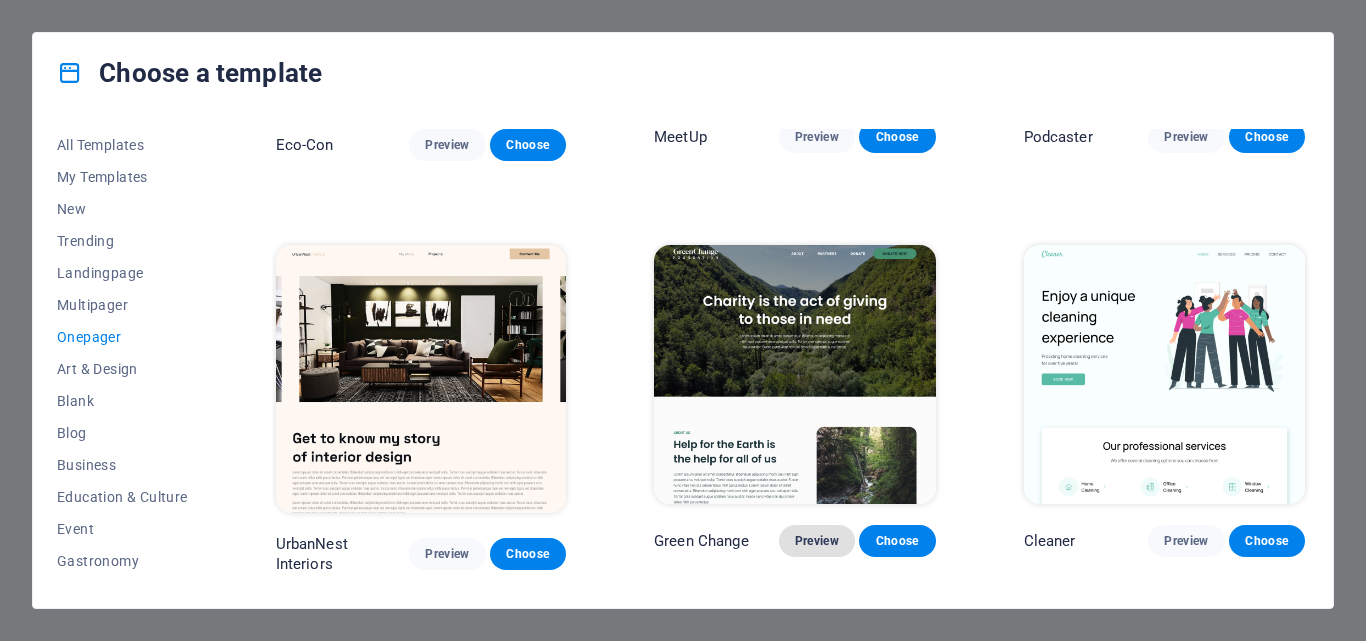 click on "Preview" at bounding box center (817, 541) 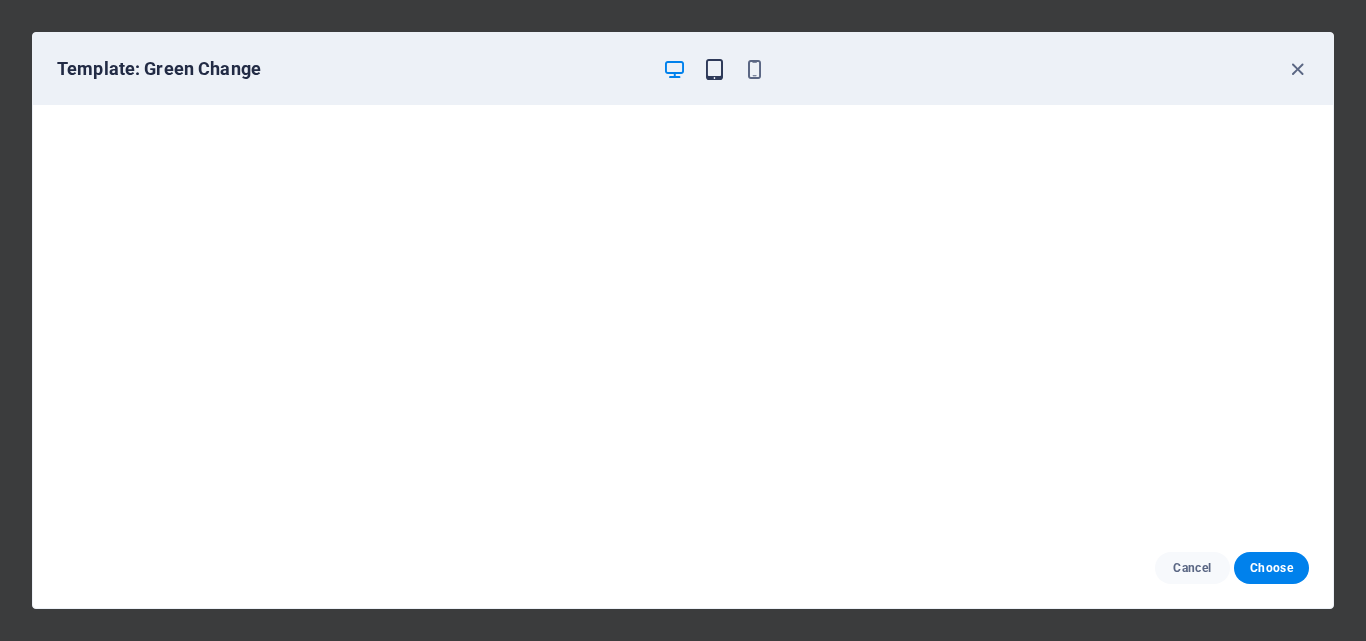 click at bounding box center (714, 69) 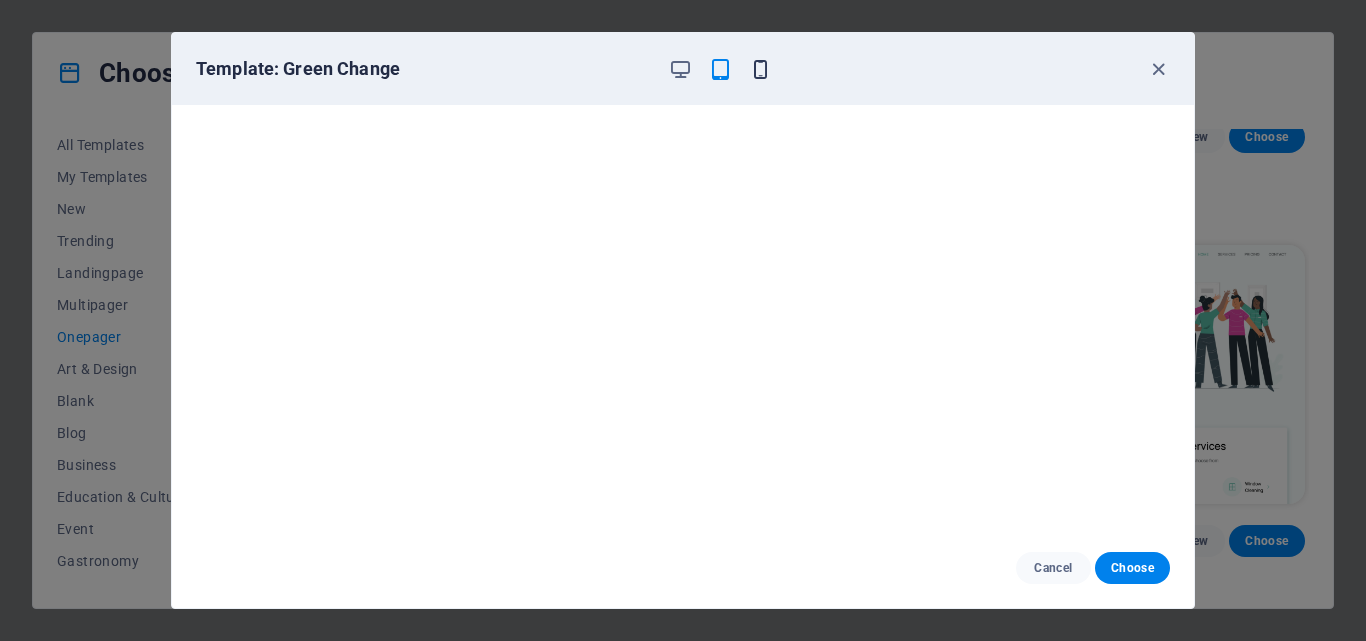 click at bounding box center [760, 69] 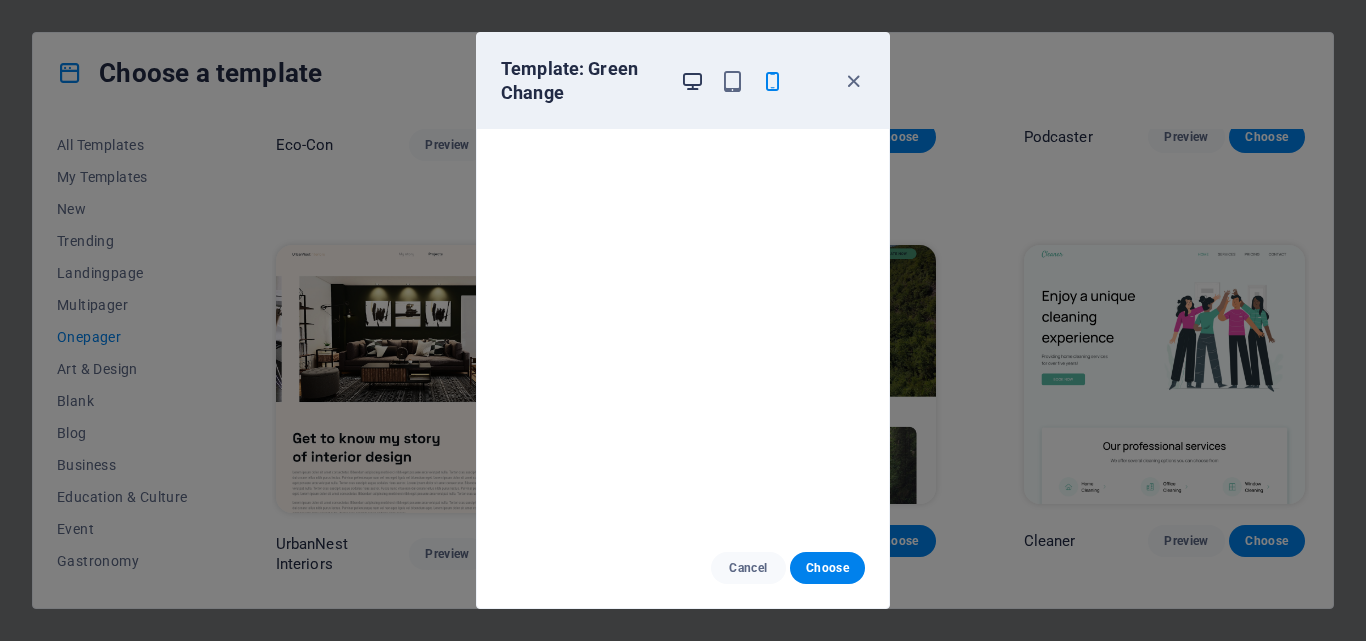 click at bounding box center [692, 81] 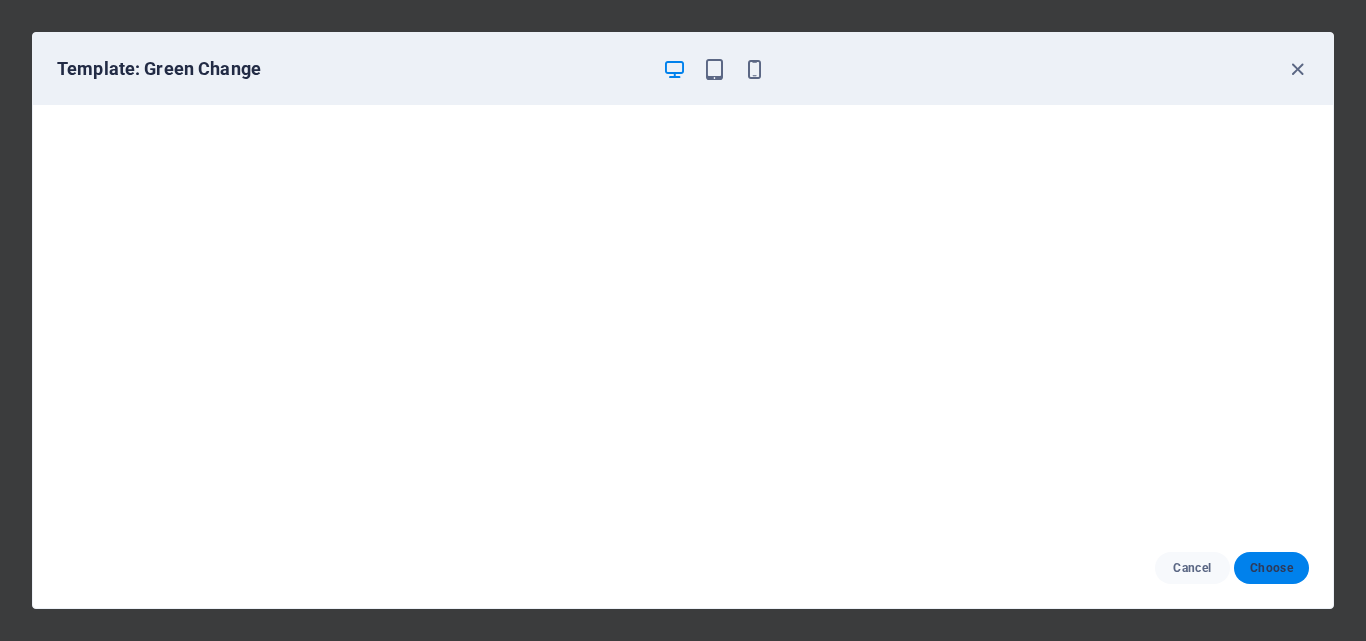 click on "Choose" at bounding box center (1271, 568) 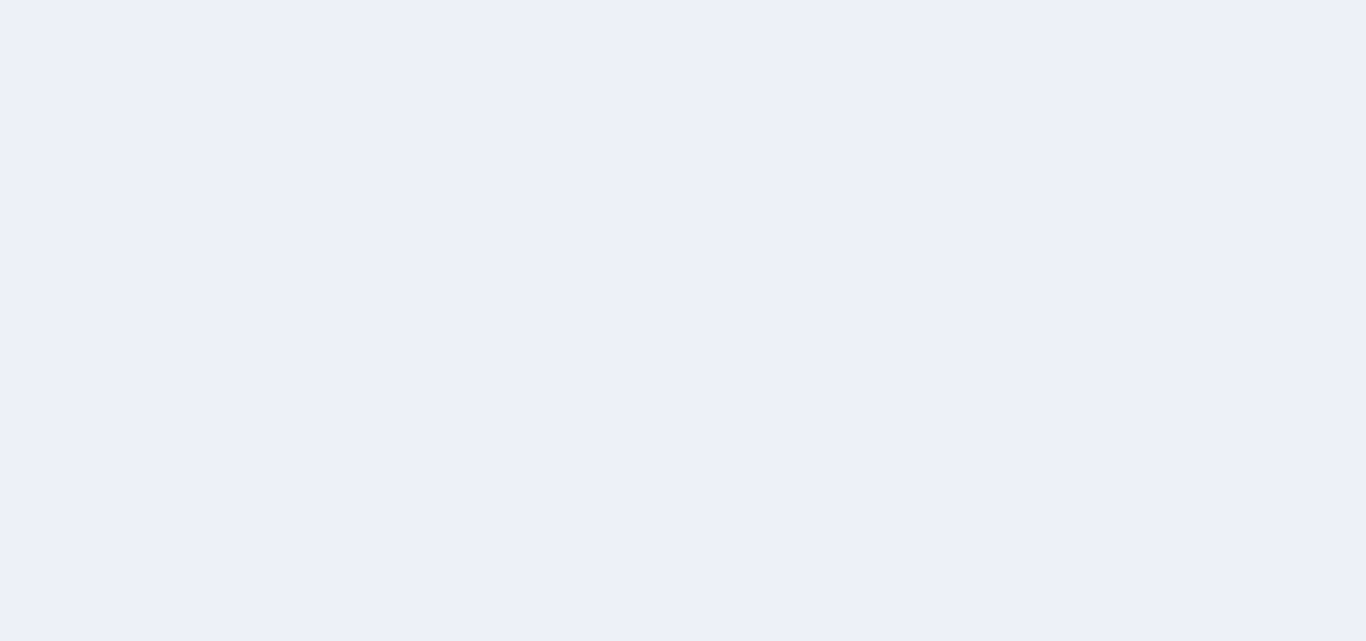 scroll, scrollTop: 0, scrollLeft: 0, axis: both 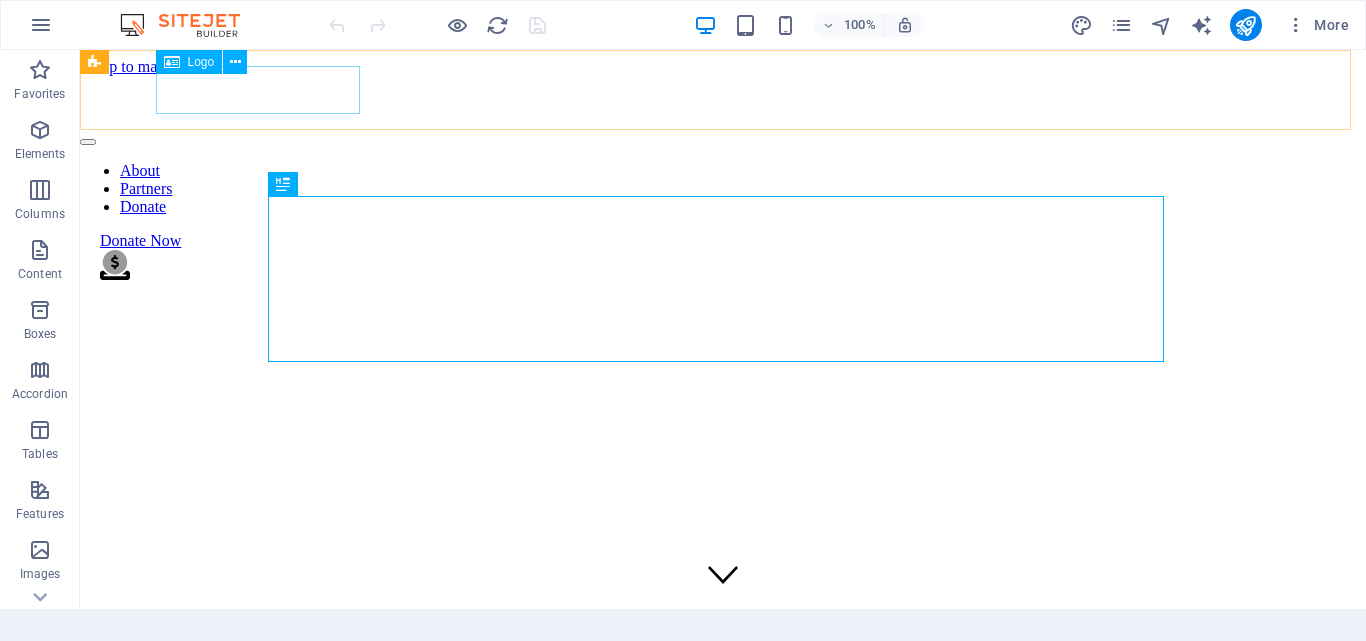 click at bounding box center [723, 102] 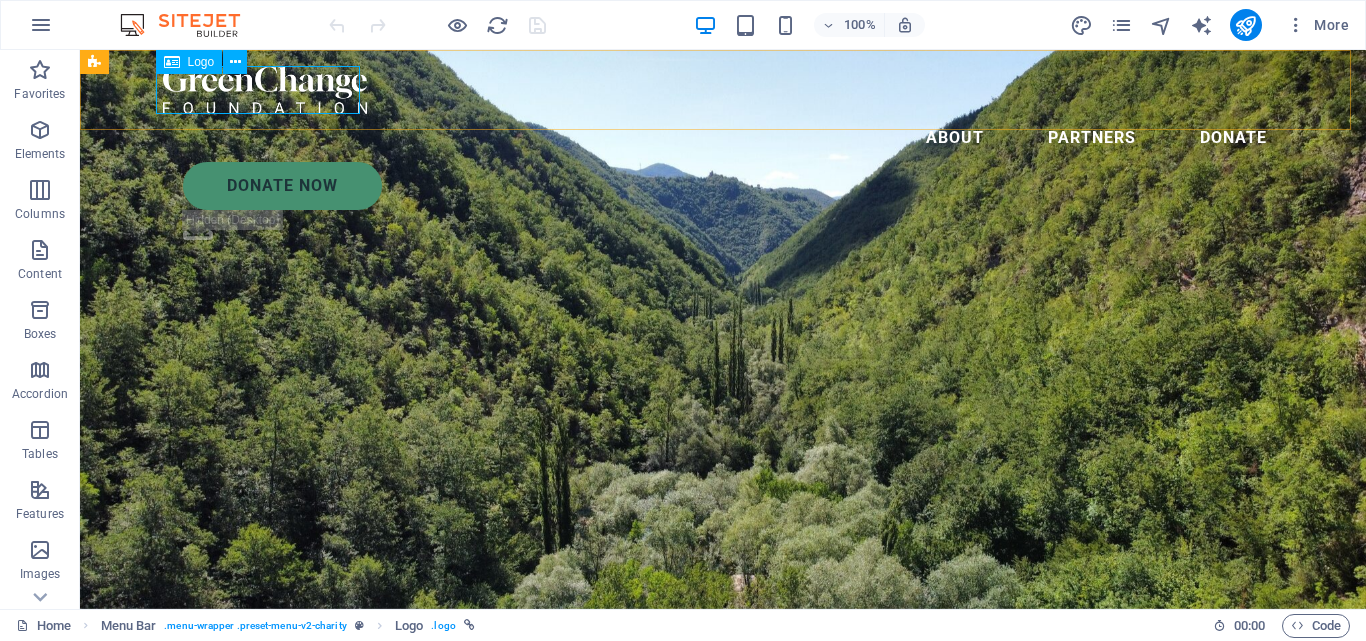 click at bounding box center [723, 90] 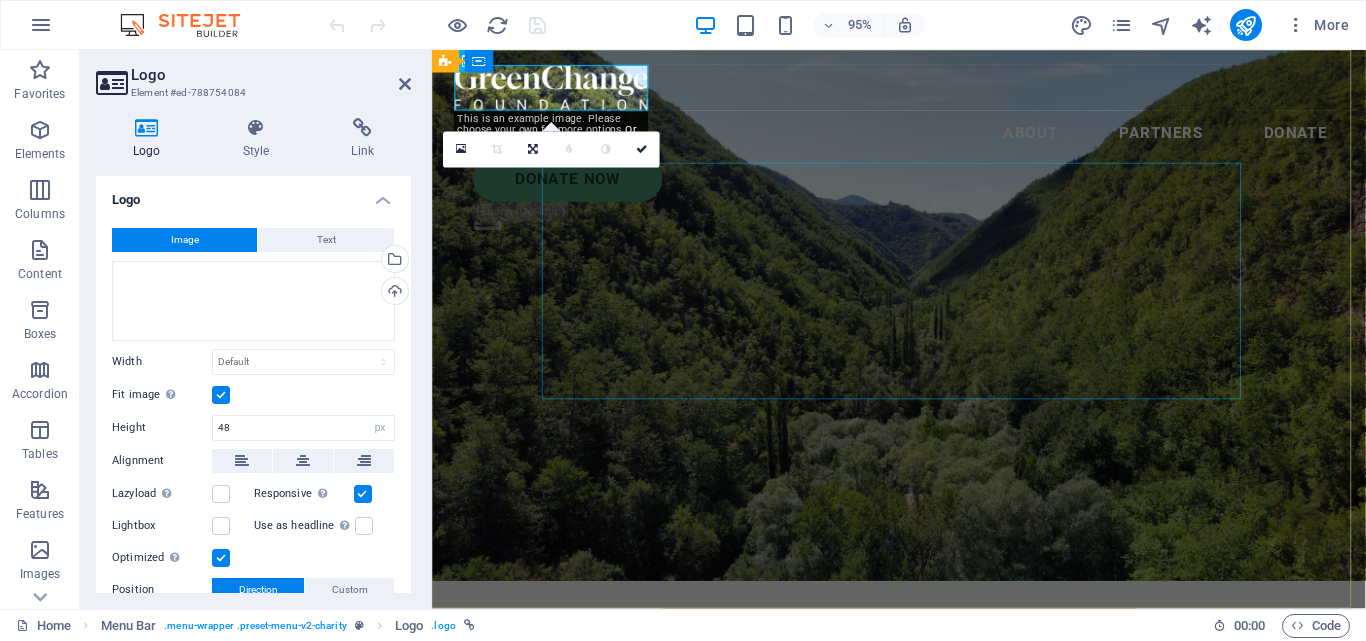 click on "Charity is the act of giving to those in need" at bounding box center [923, 772] 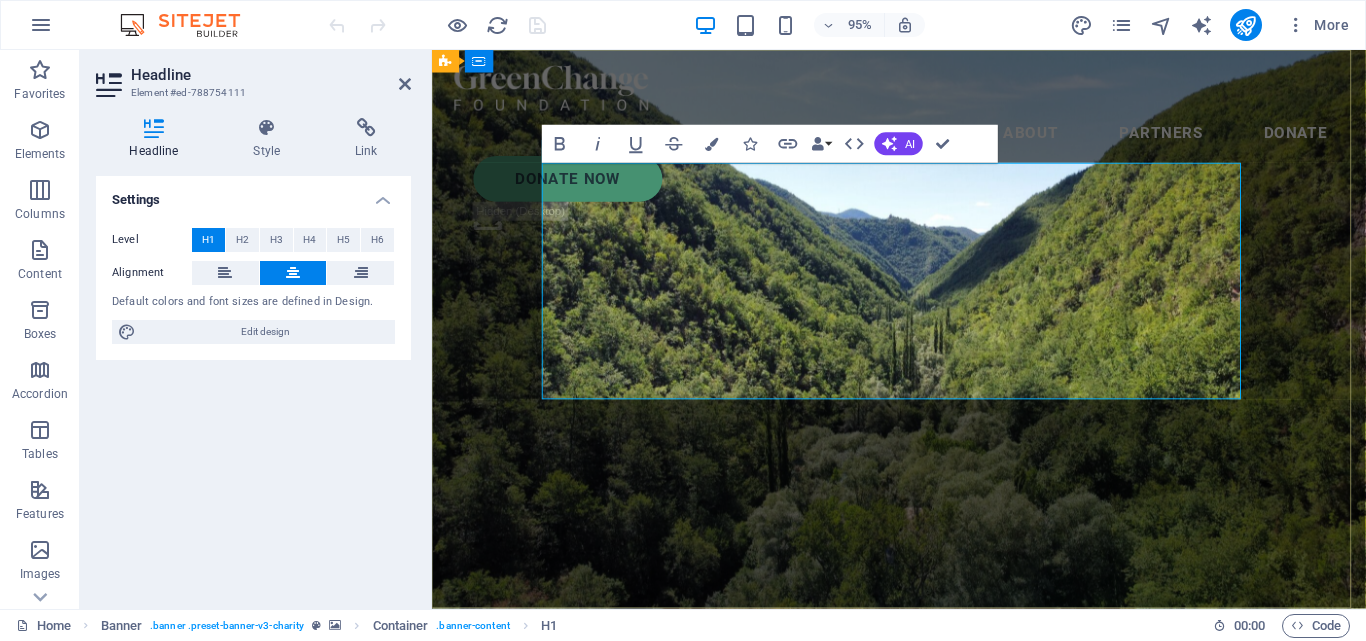 type 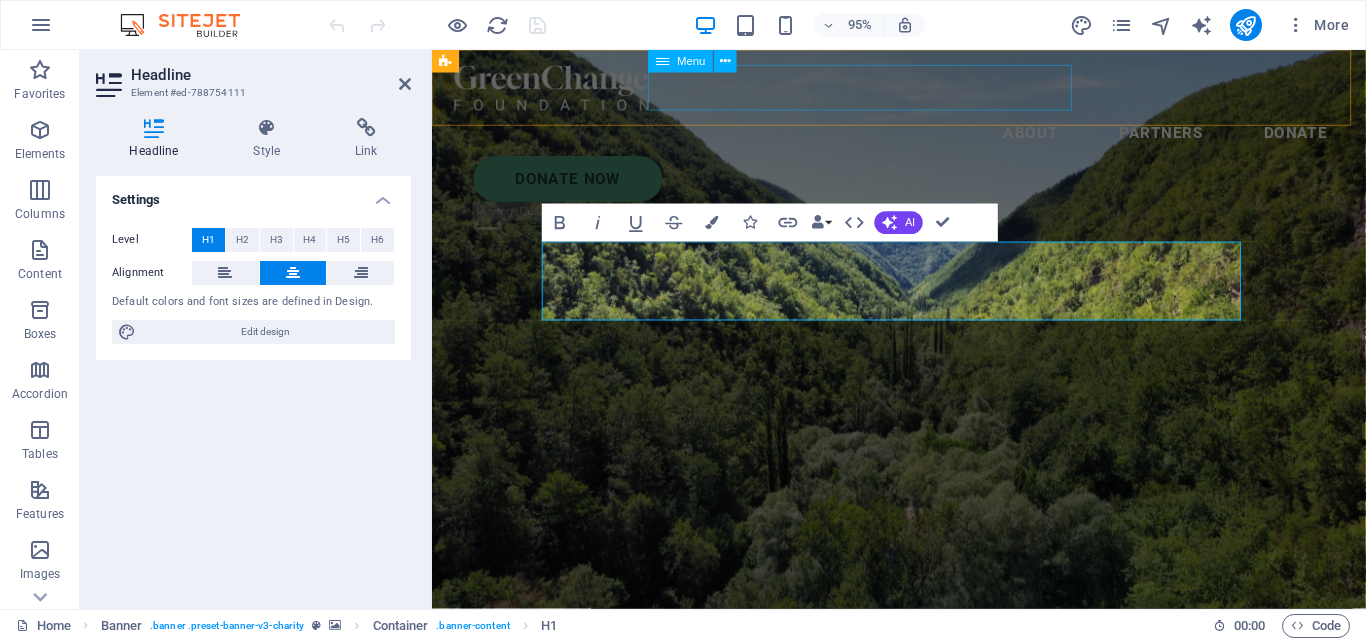 click on "​ Lorem ipsum dolor sit amet consectetur. Bibendum adipiscing morbi orci nibh eget posuere arcu volutpat nulla. Tortor cras suscipit augue sodales risus auctor. Fusce nunc vitae non dui ornare tellus nibh purus lectus." at bounding box center [923, 797] 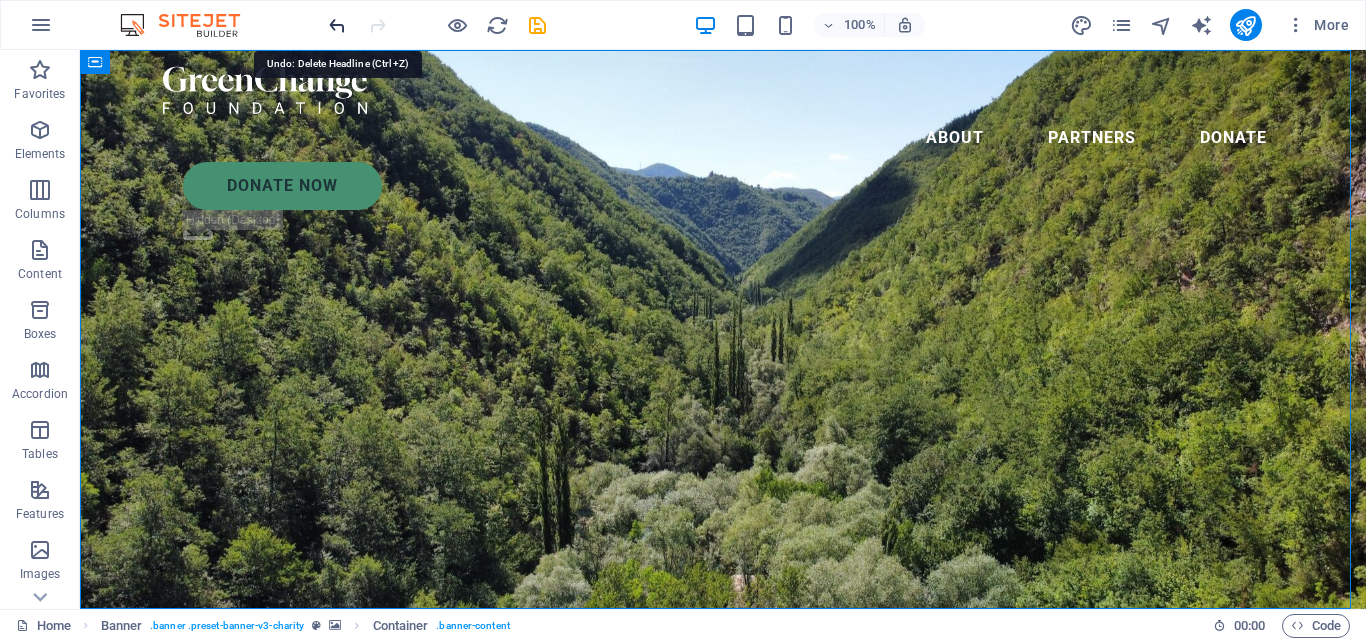 click at bounding box center (337, 25) 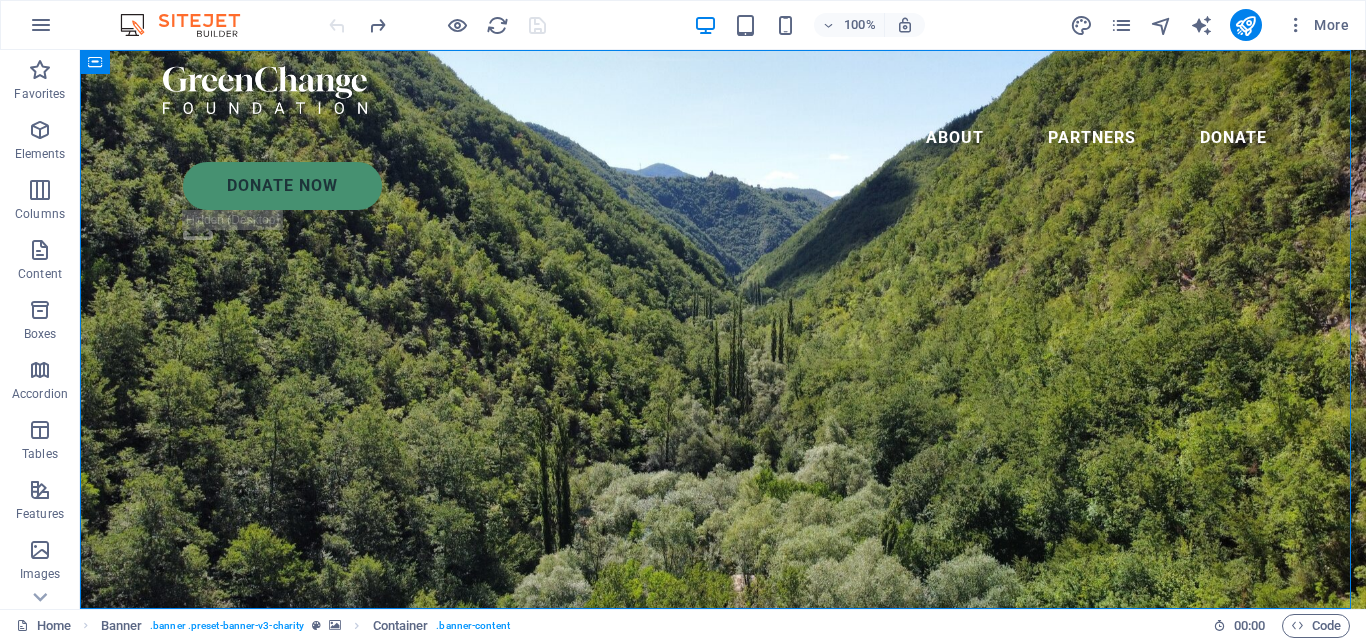 click at bounding box center (437, 25) 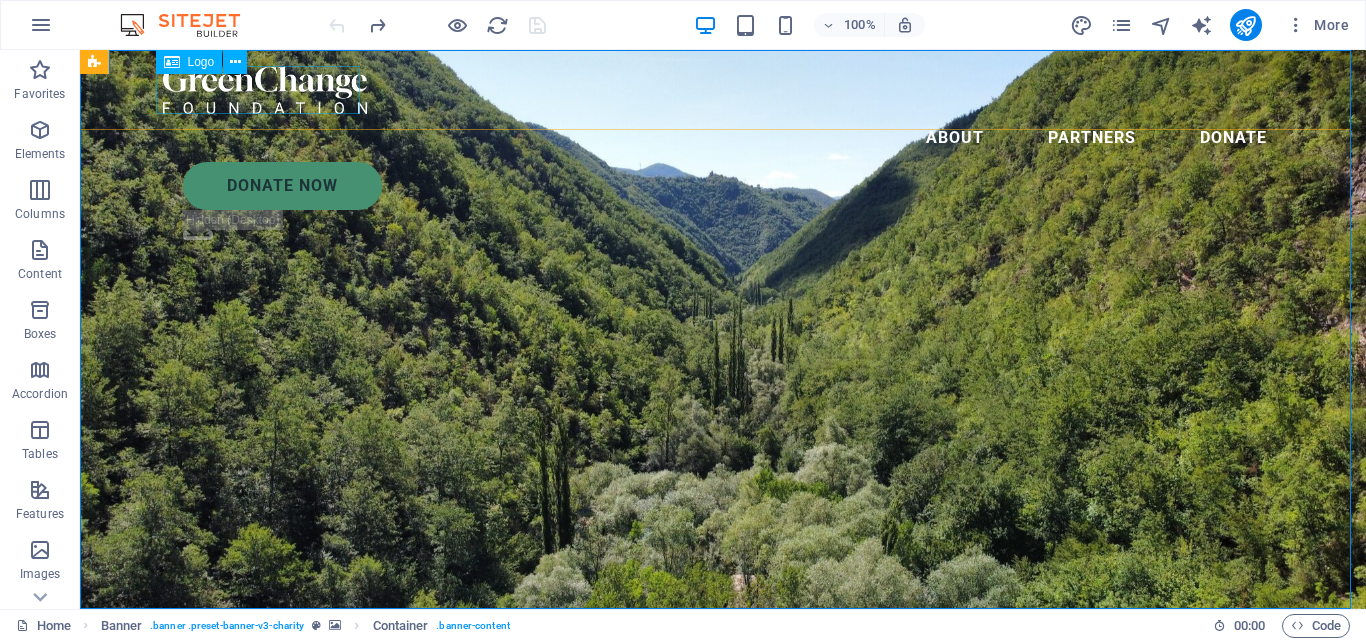 click at bounding box center [723, 90] 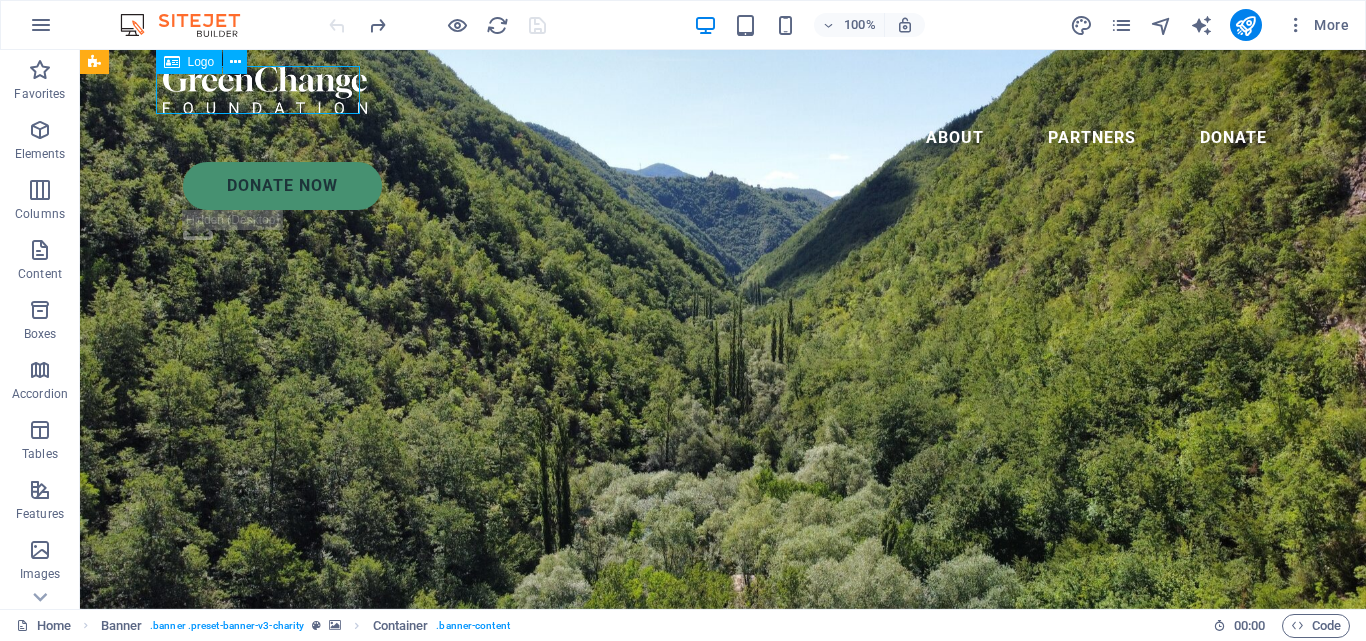 click at bounding box center (723, 90) 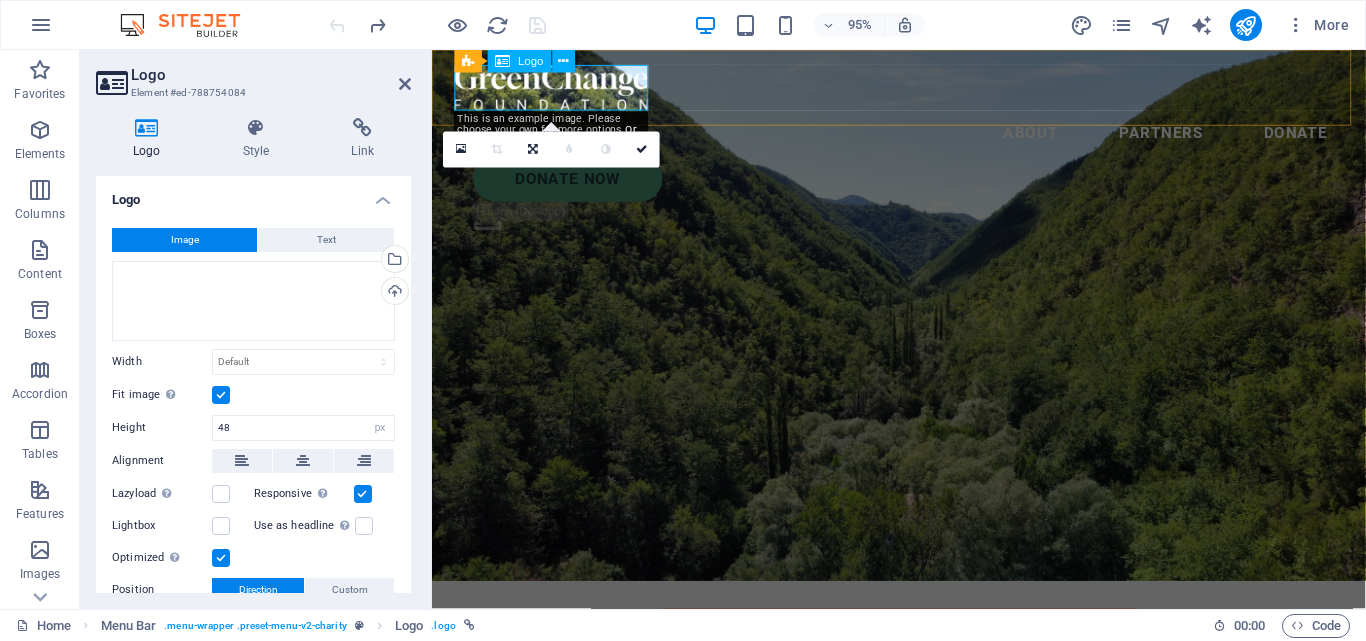 click at bounding box center (923, 90) 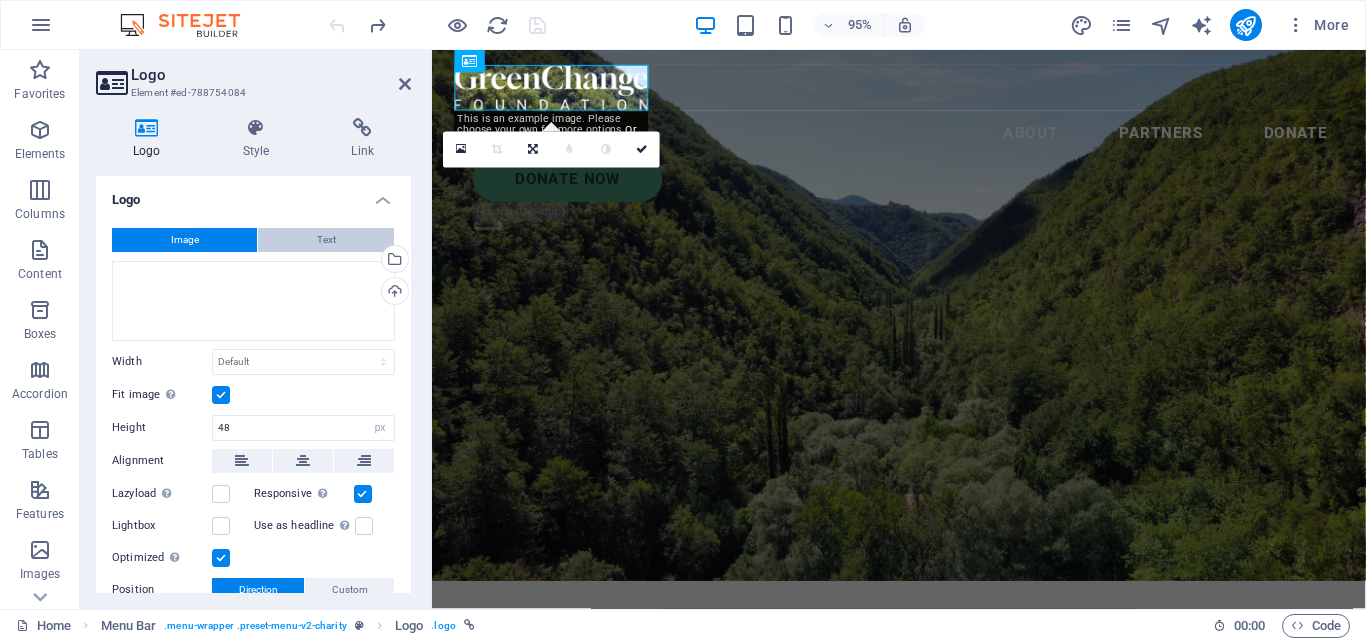 click on "Text" at bounding box center [326, 240] 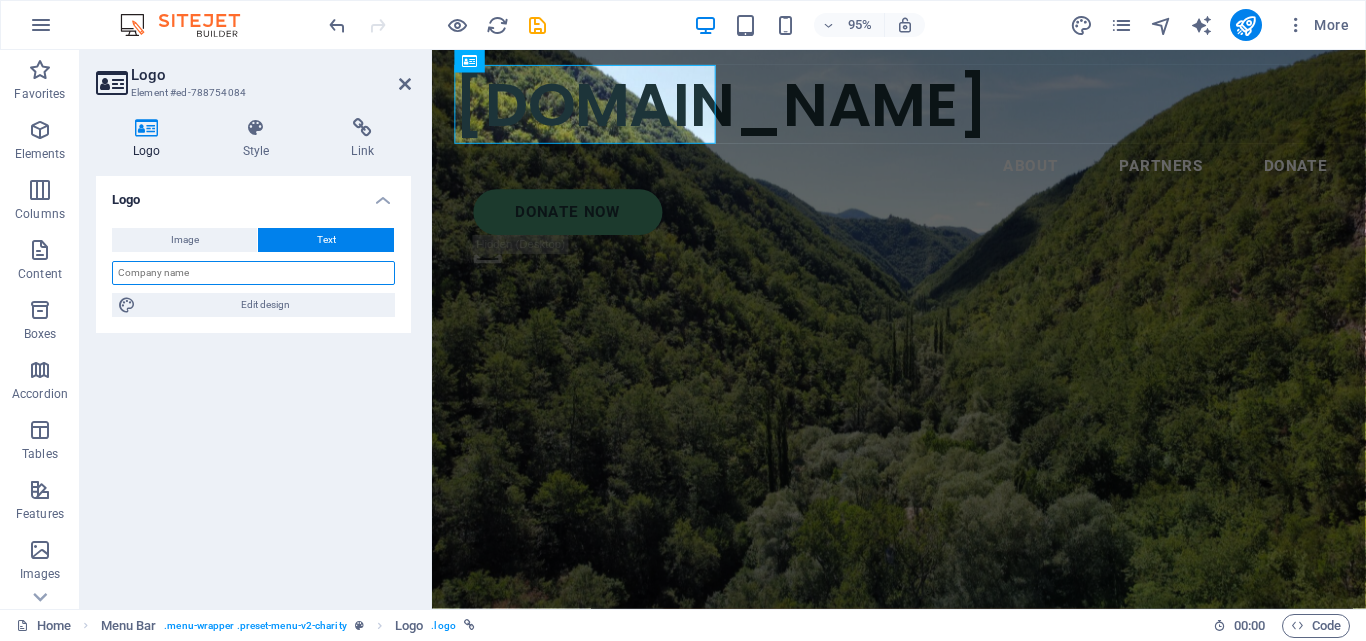 click at bounding box center [253, 273] 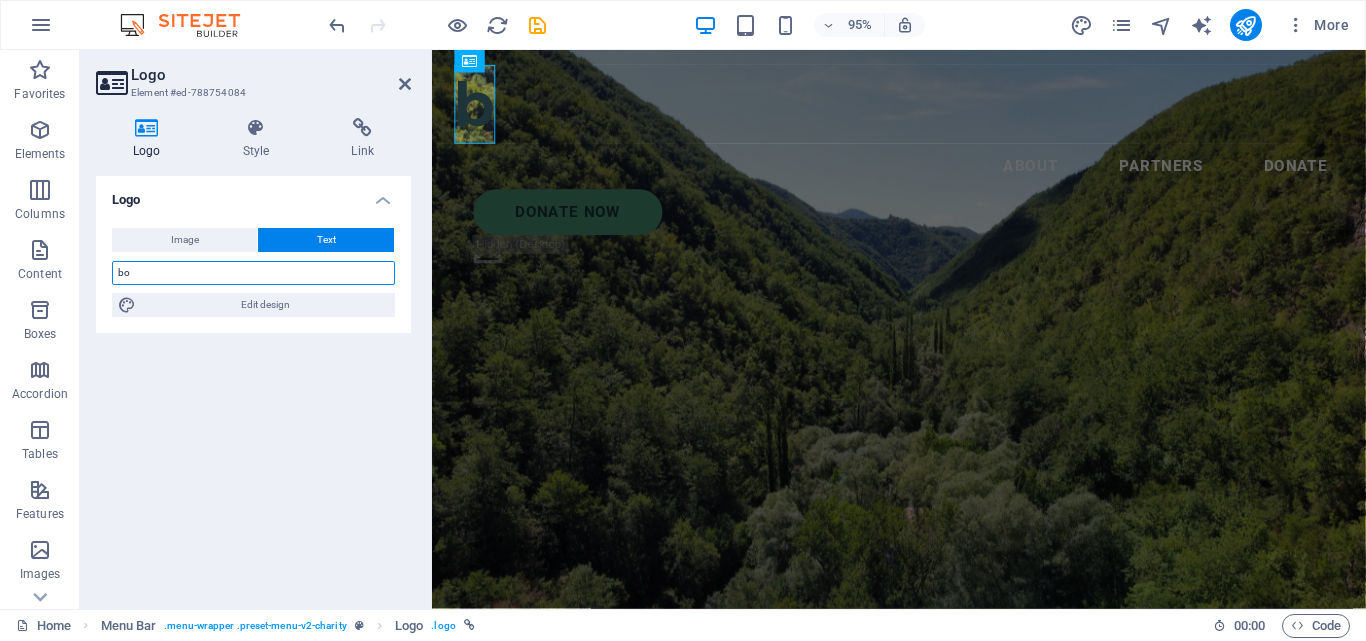 type on "b" 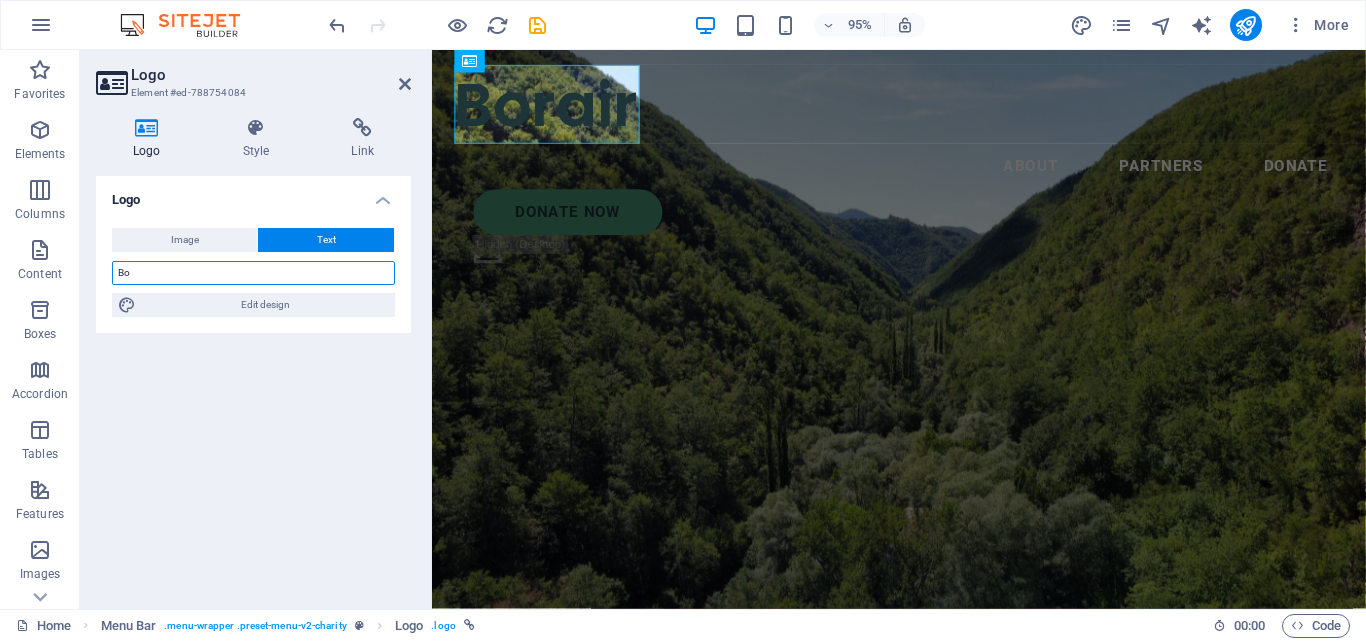 type on "B" 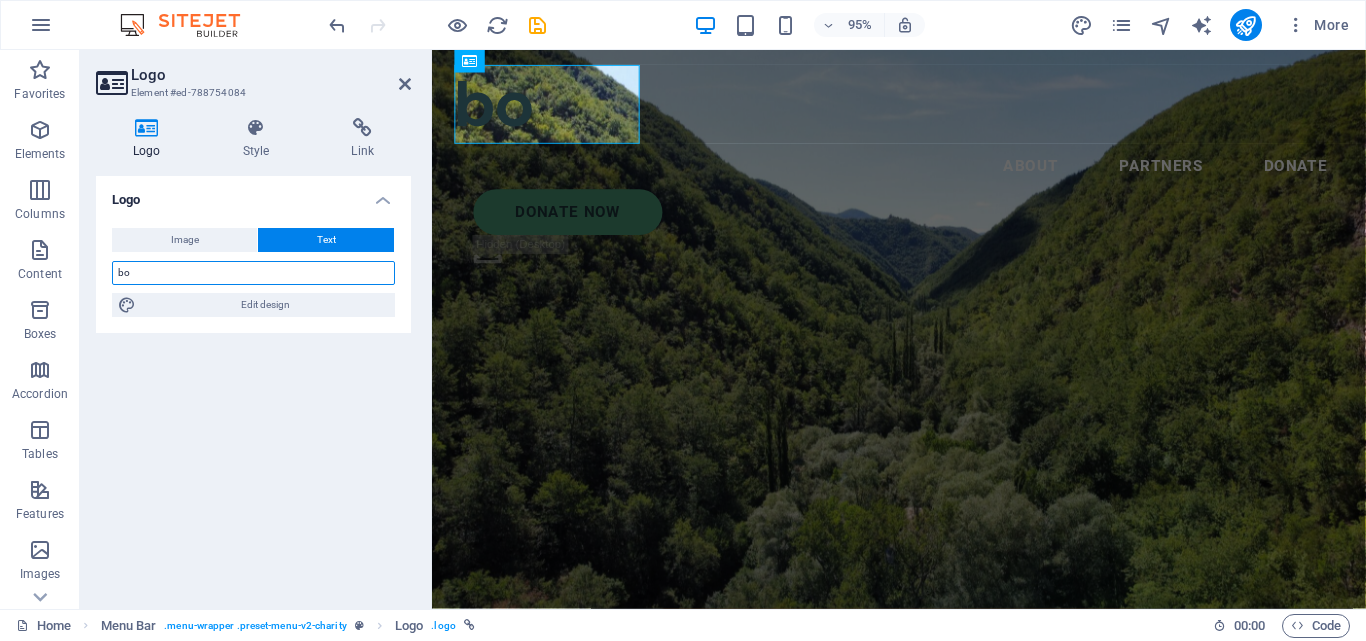 type on "b" 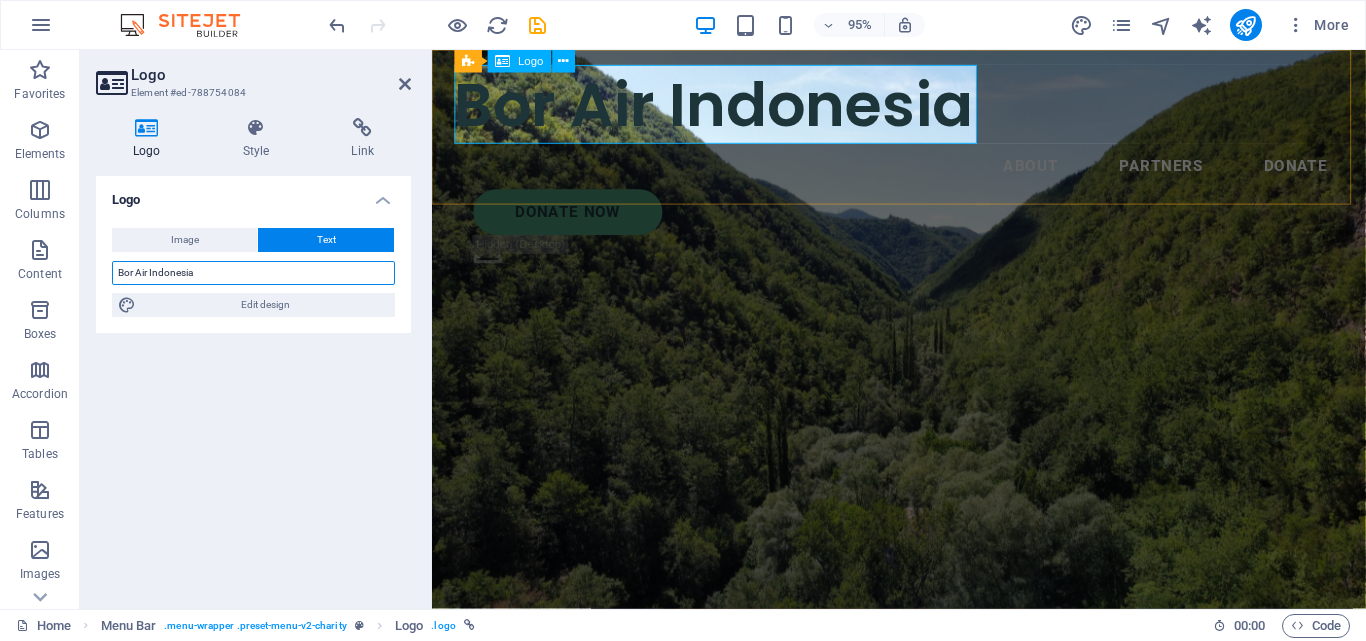 type on "Bor Air Indonesia" 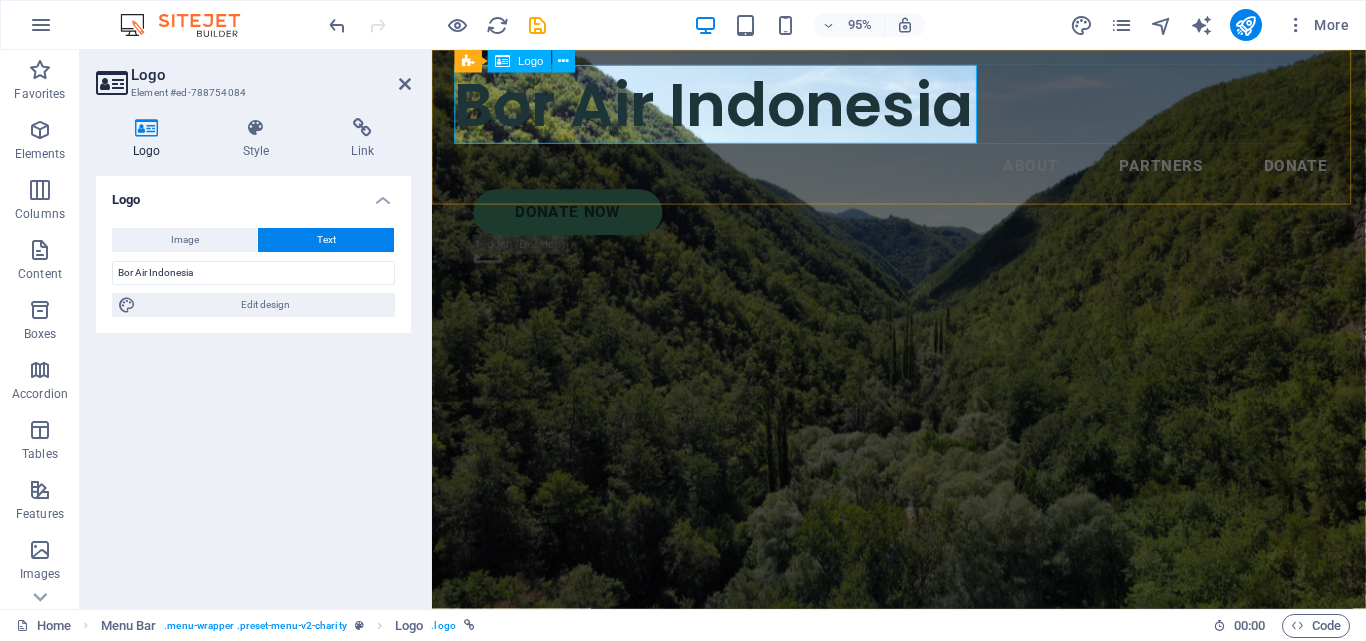 click on "Bor Air Indonesia" at bounding box center (923, 107) 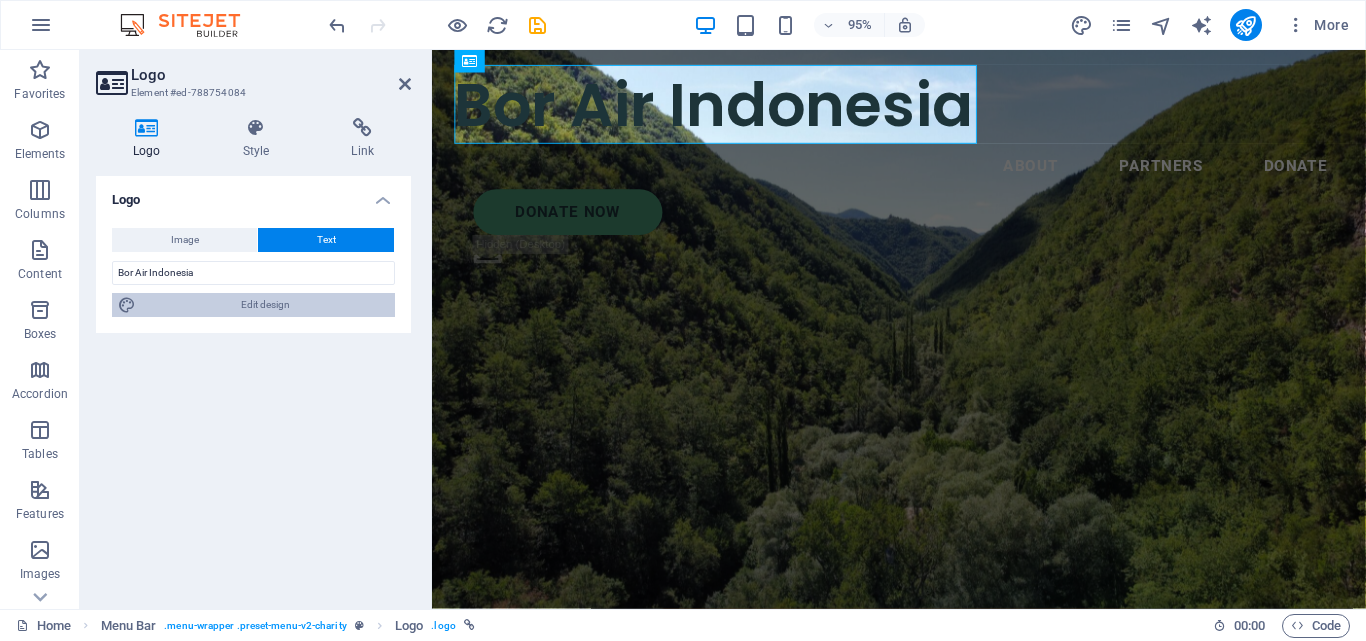 click on "Edit design" at bounding box center (265, 305) 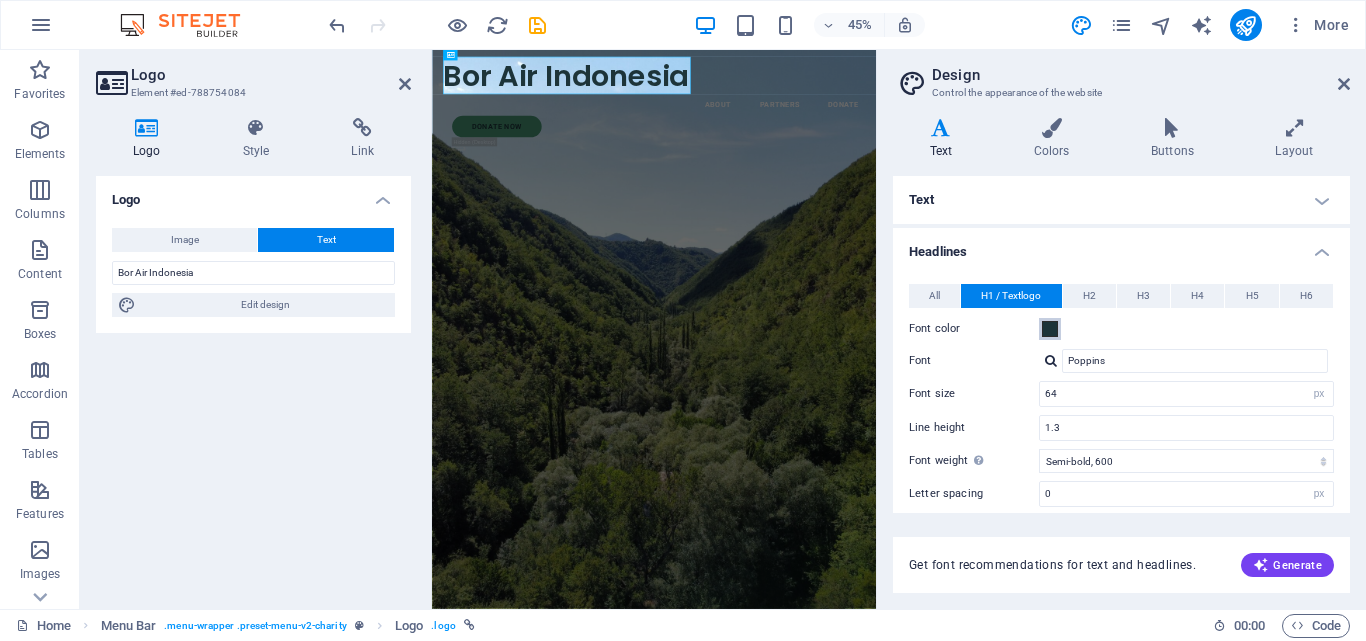 click at bounding box center (1050, 329) 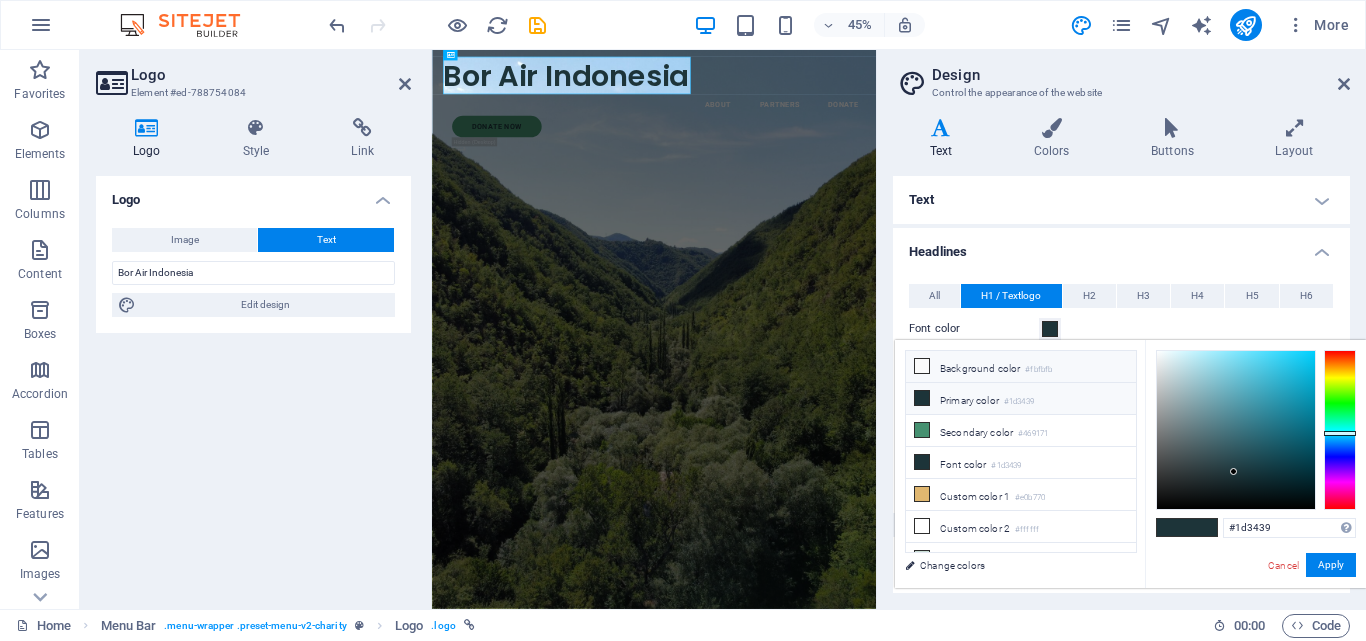 click at bounding box center [922, 366] 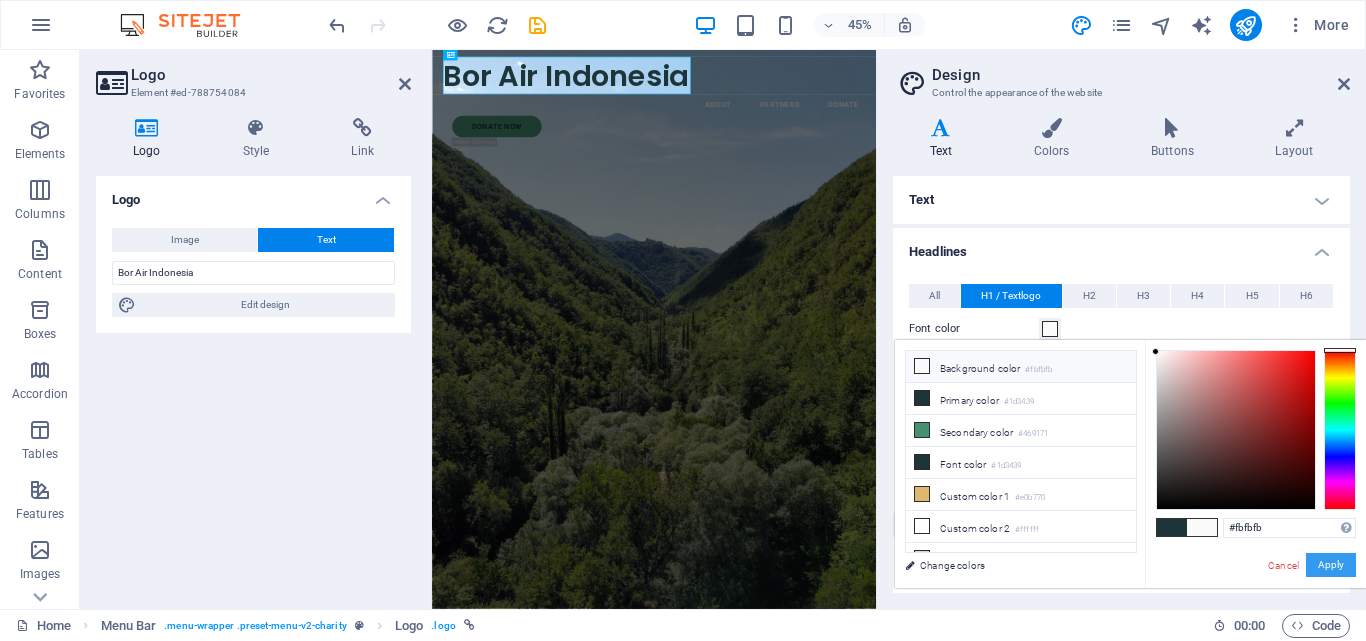click on "Apply" at bounding box center [1331, 565] 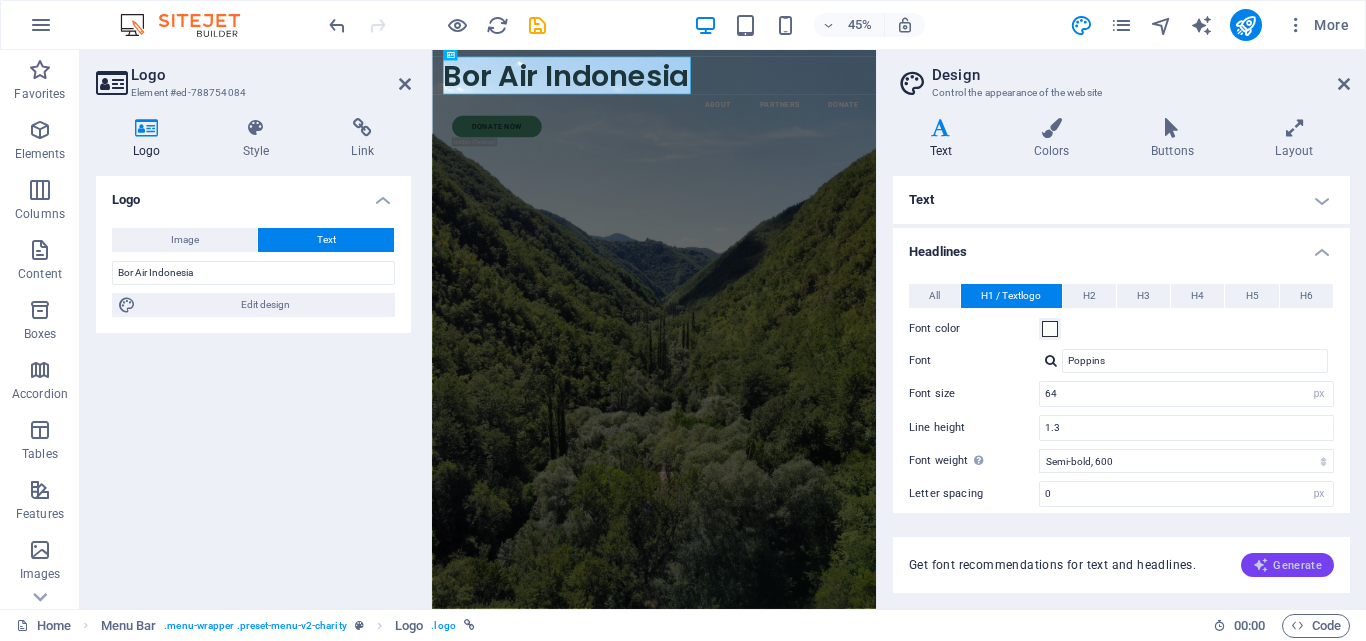 click on "Generate" at bounding box center [1287, 565] 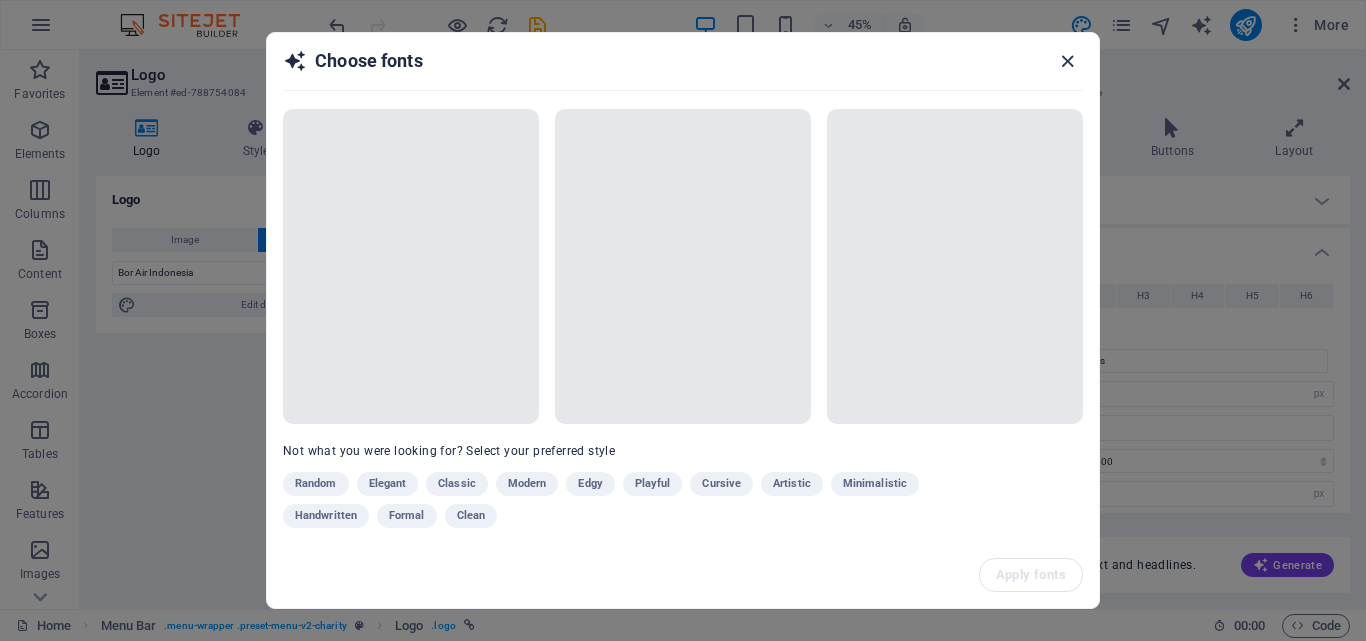click at bounding box center [1067, 61] 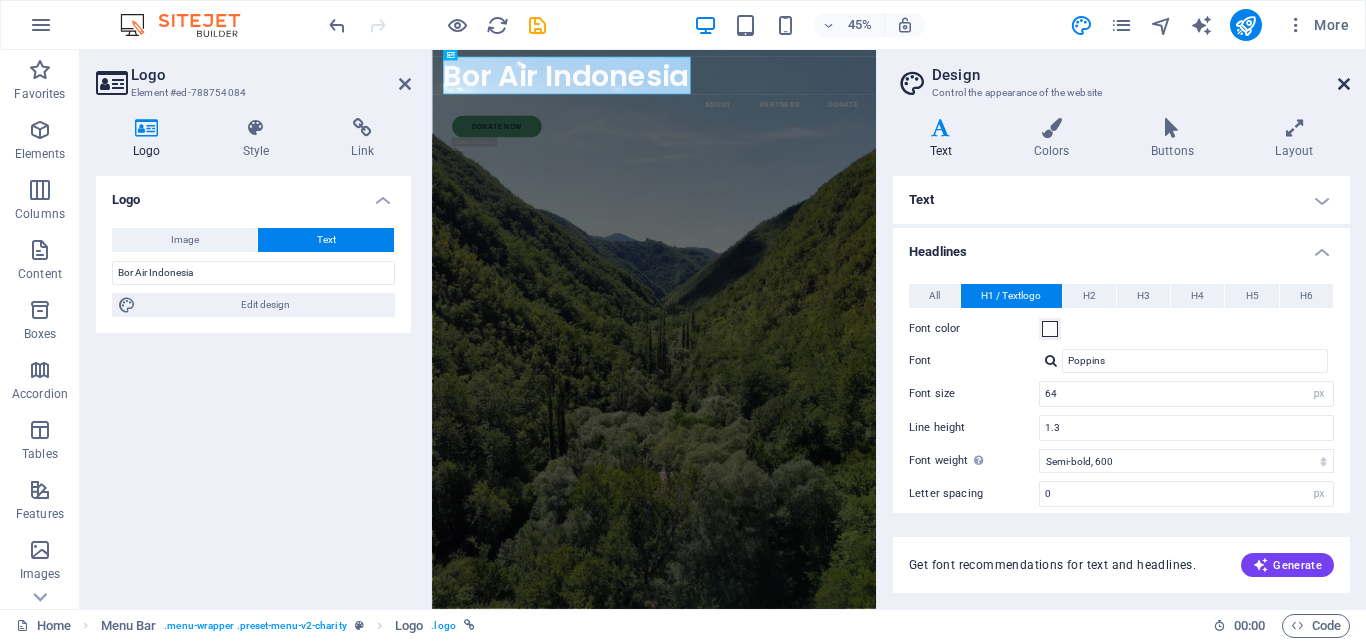 click at bounding box center [1344, 84] 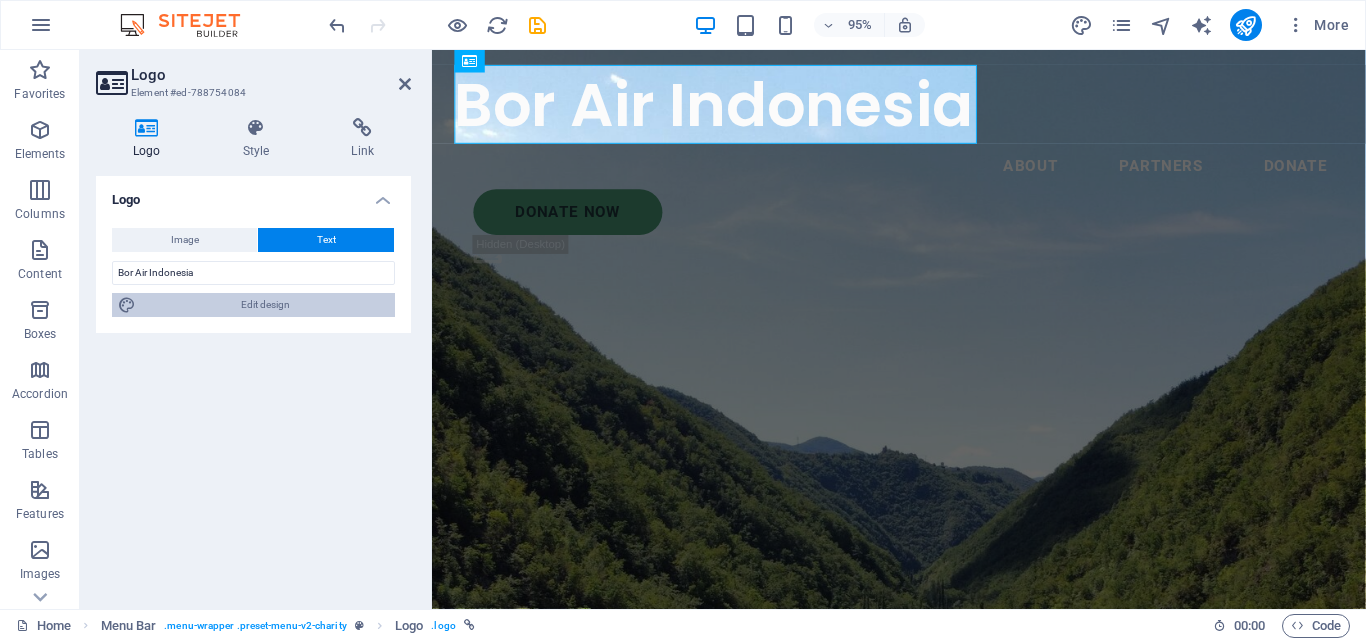 click on "Edit design" at bounding box center (265, 305) 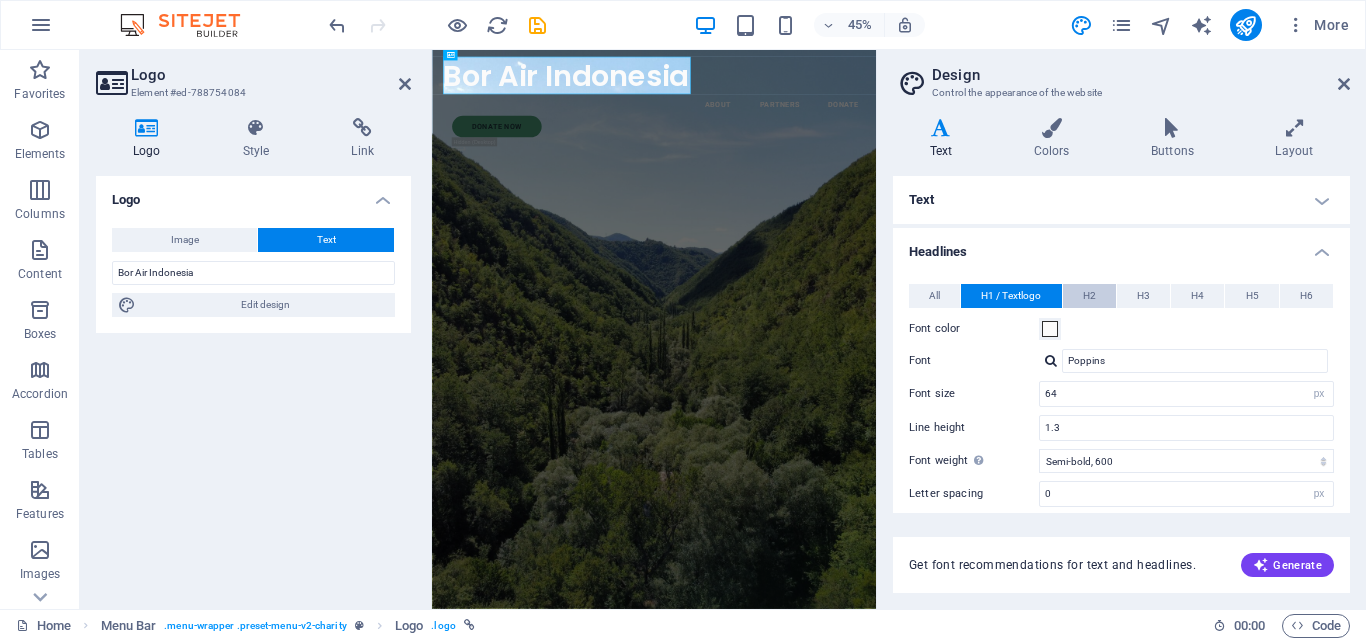 click on "H2" at bounding box center [1089, 296] 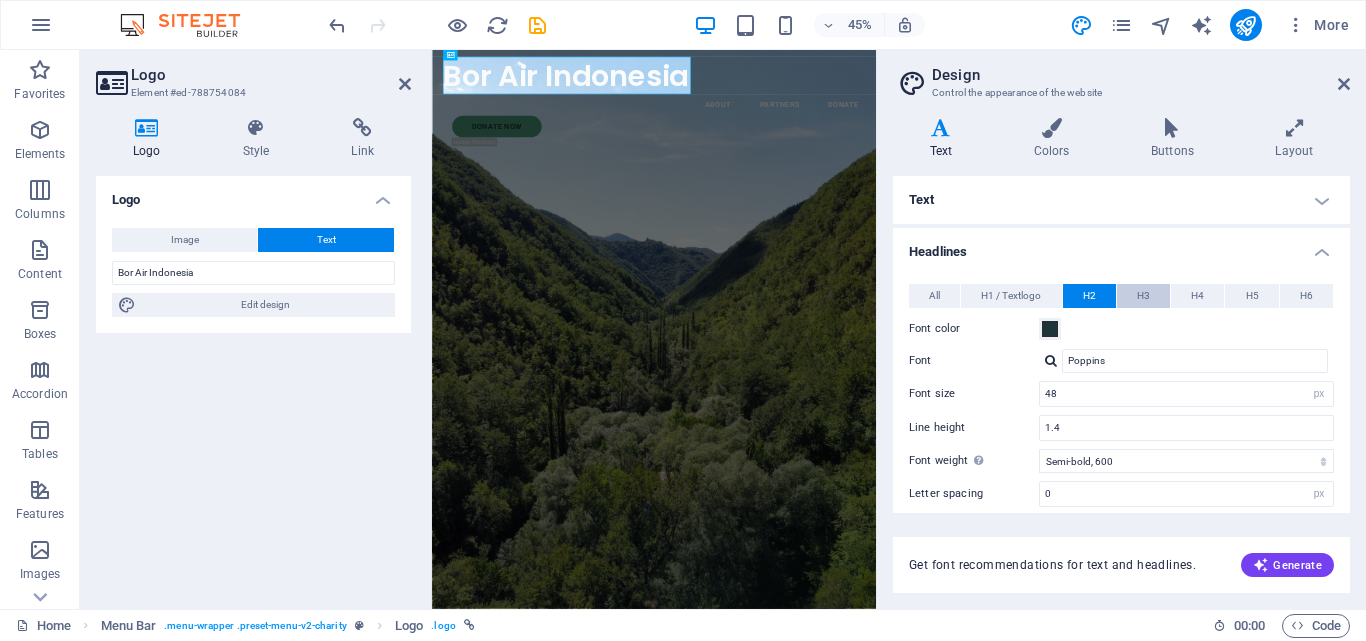 click on "H3" at bounding box center [1143, 296] 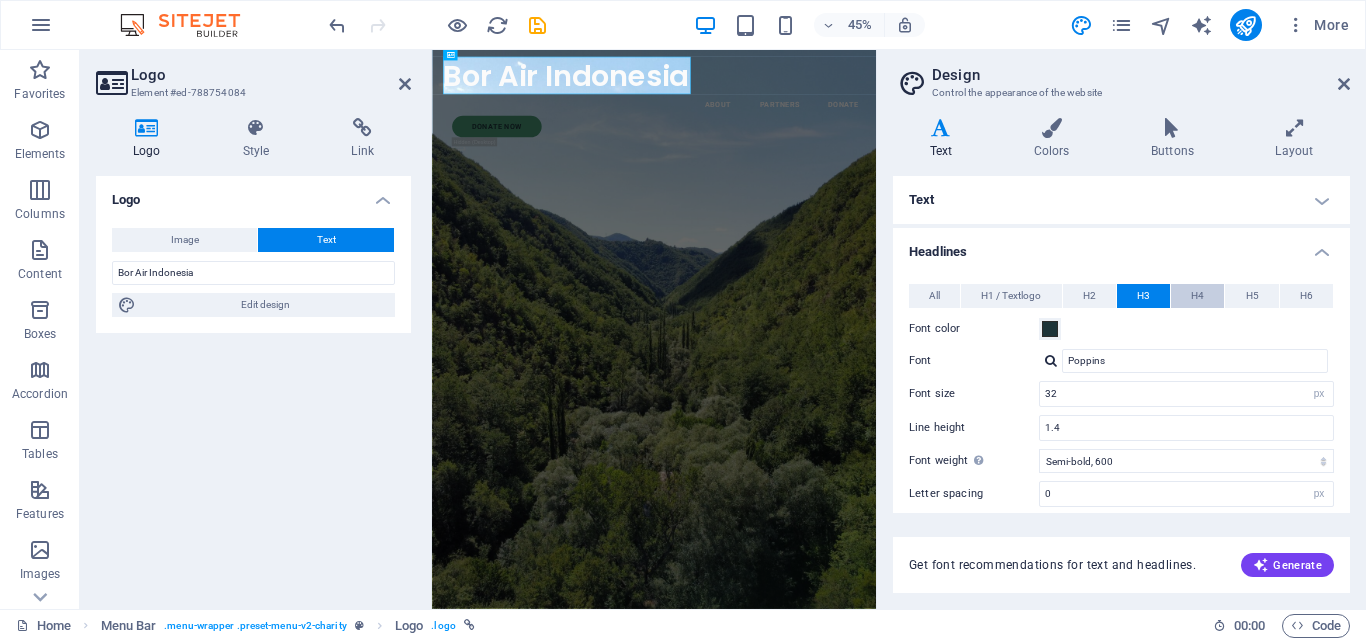 click on "H4" at bounding box center [1197, 296] 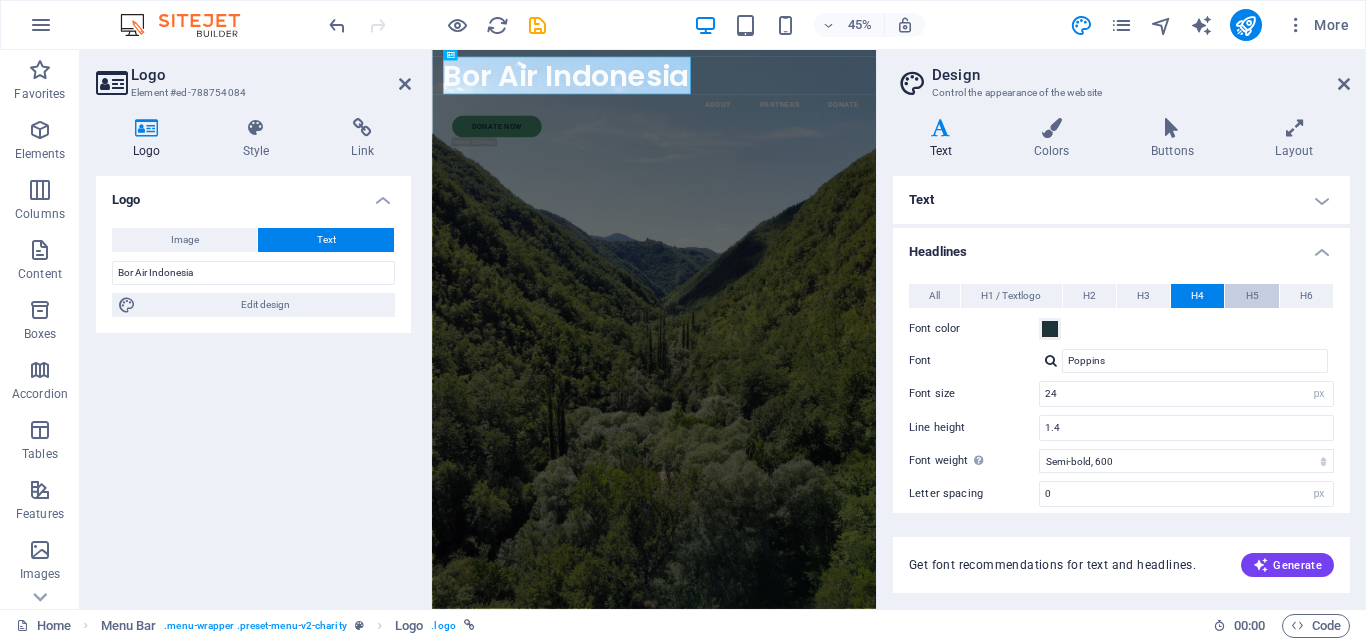 click on "H5" at bounding box center [1251, 296] 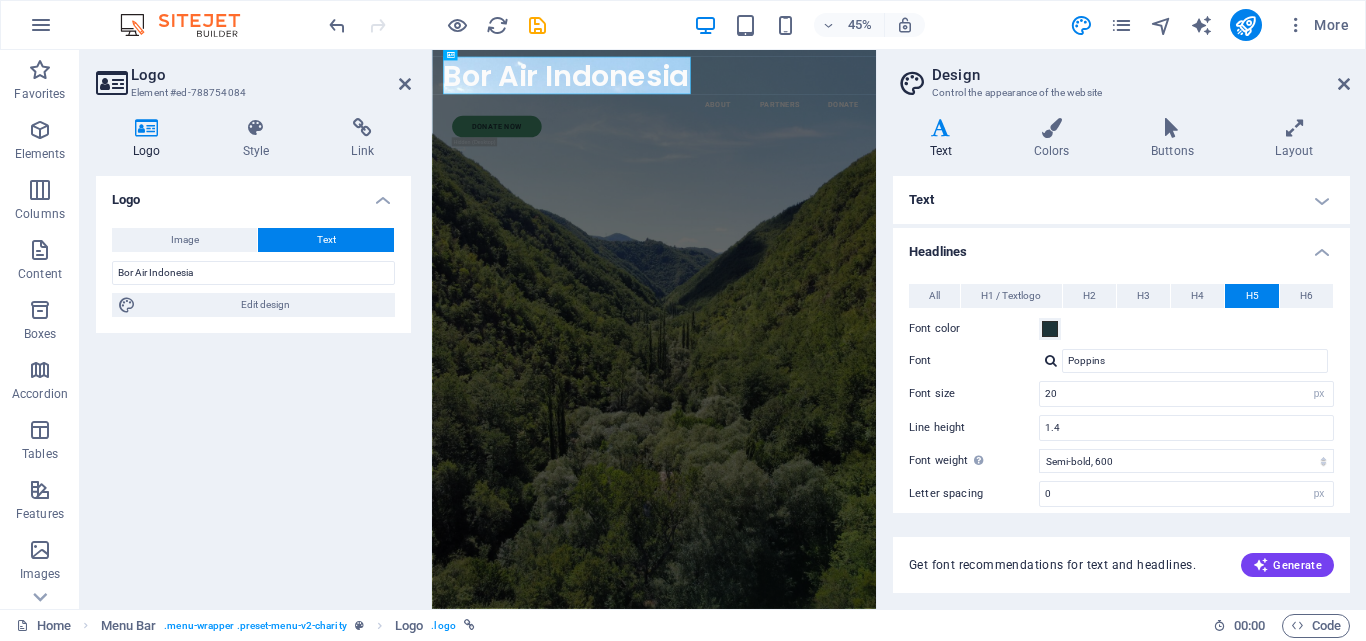 click on "H6" at bounding box center (1306, 296) 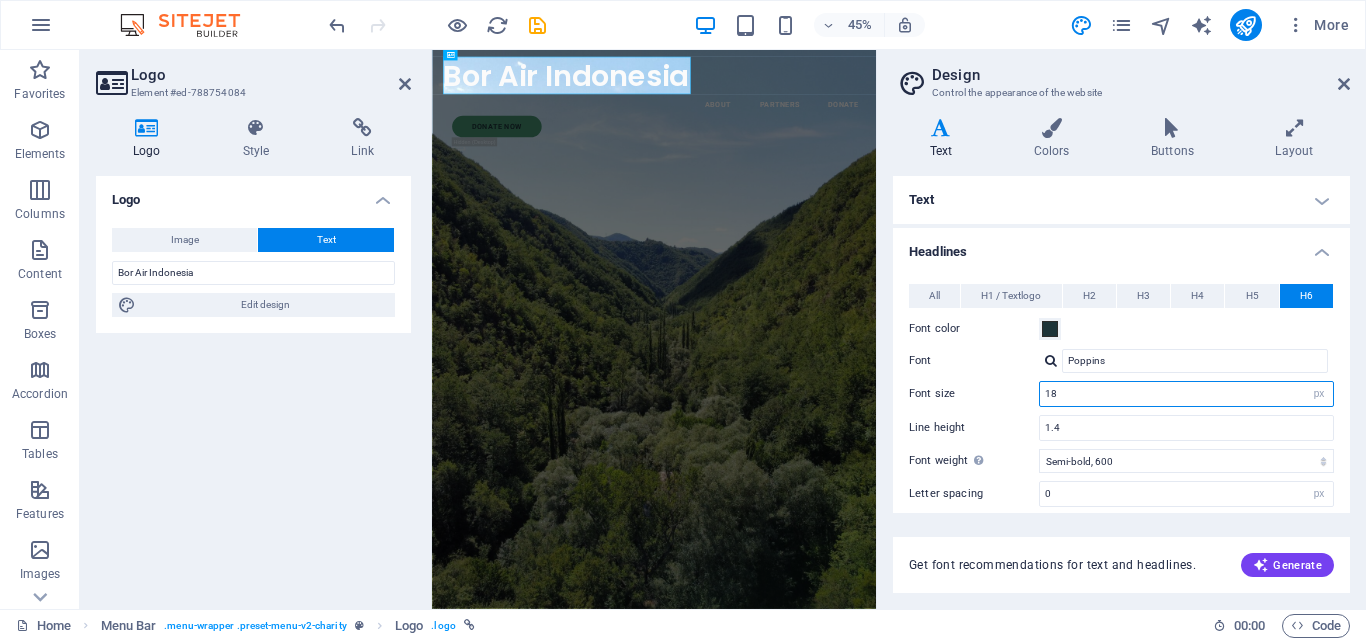 click on "18" at bounding box center (1186, 394) 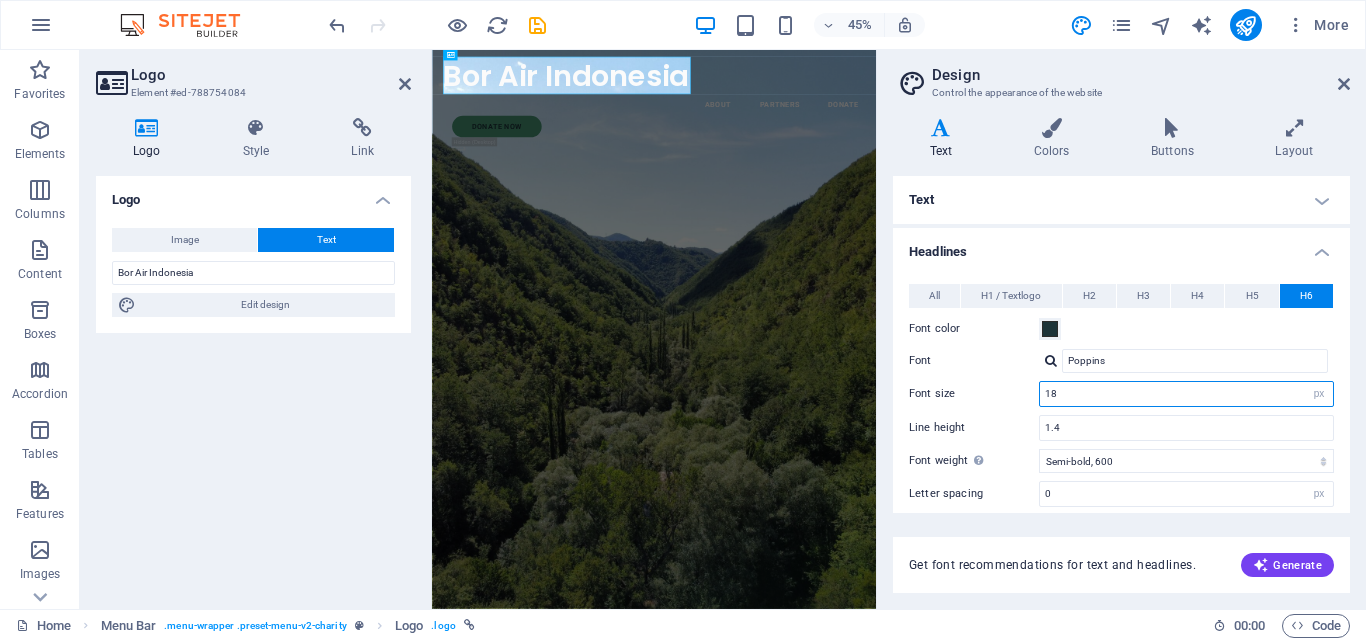 drag, startPoint x: 1141, startPoint y: 396, endPoint x: 1007, endPoint y: 399, distance: 134.03358 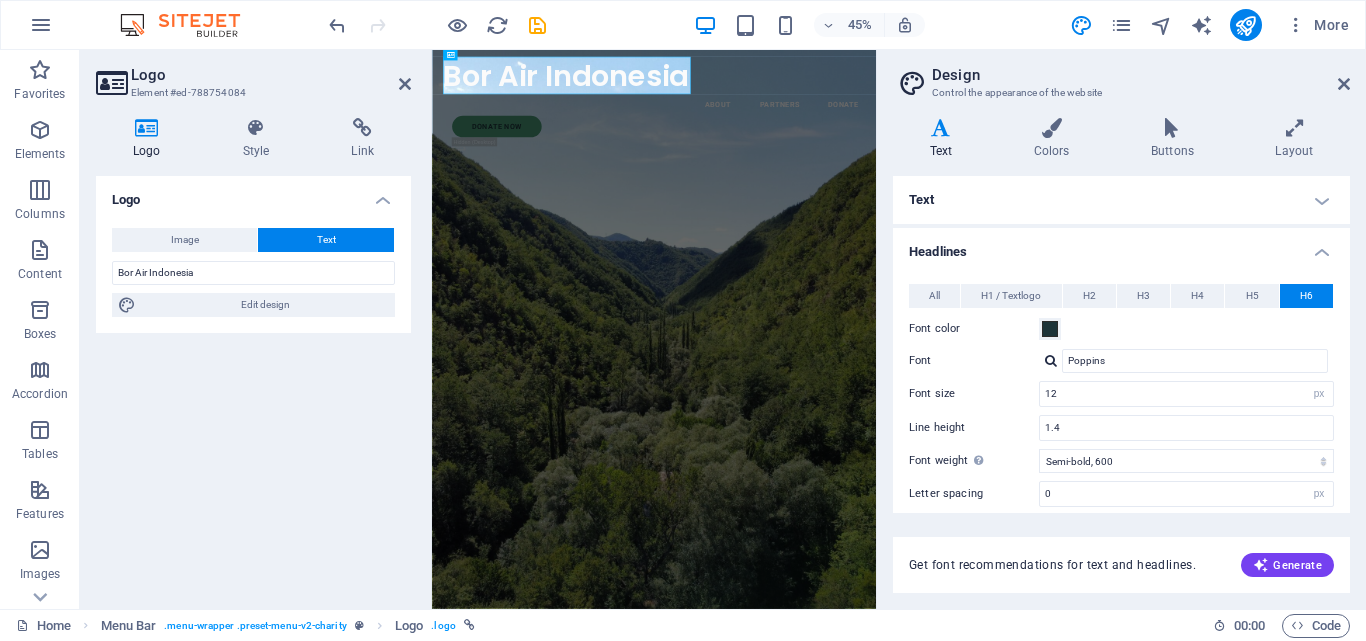 drag, startPoint x: 1345, startPoint y: 363, endPoint x: 1361, endPoint y: 435, distance: 73.756355 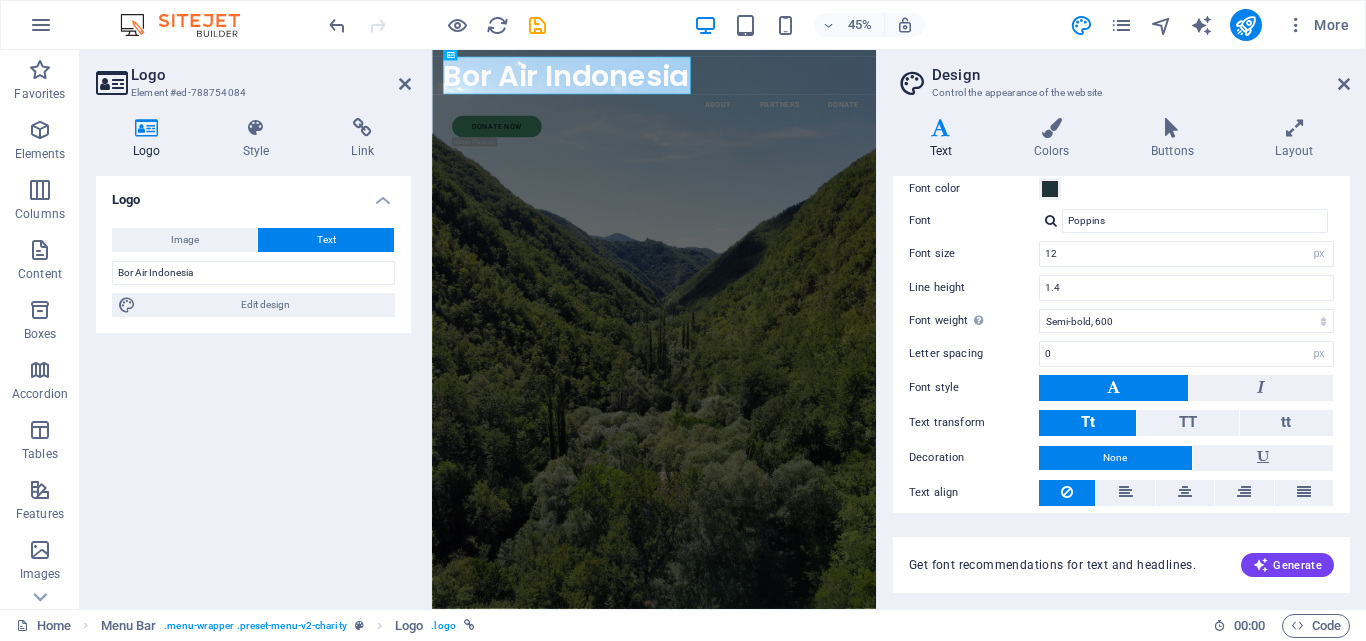 scroll, scrollTop: 188, scrollLeft: 0, axis: vertical 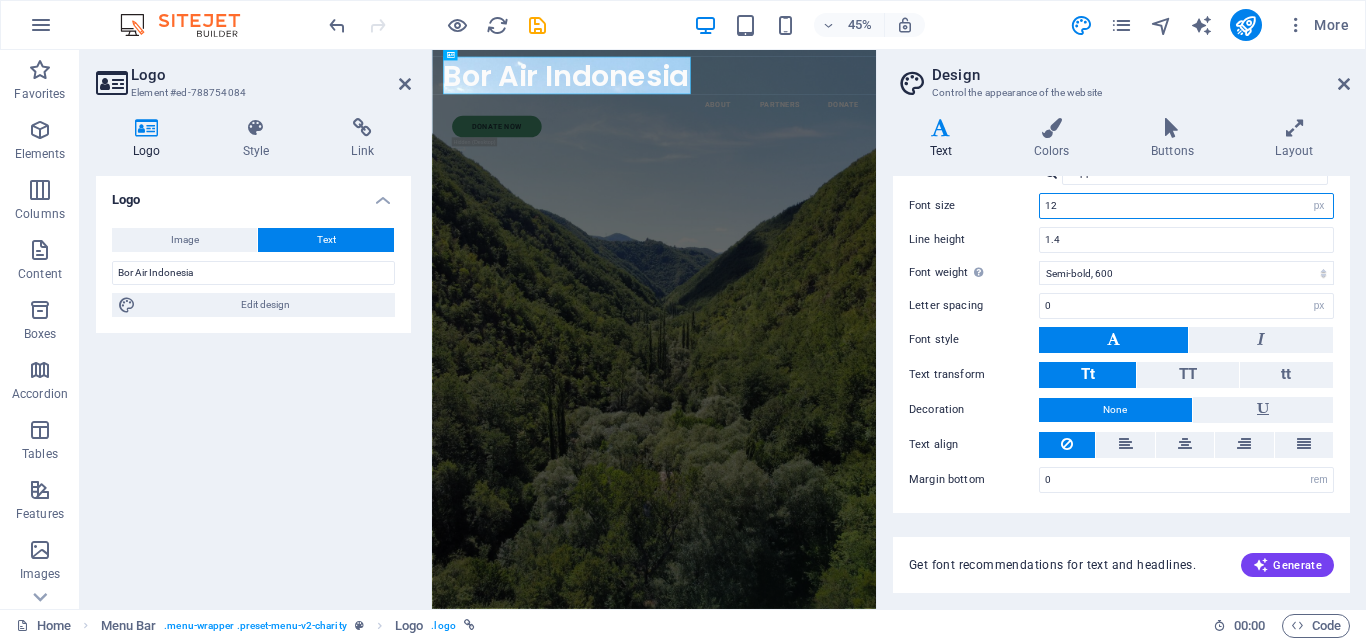 drag, startPoint x: 1061, startPoint y: 209, endPoint x: 1022, endPoint y: 209, distance: 39 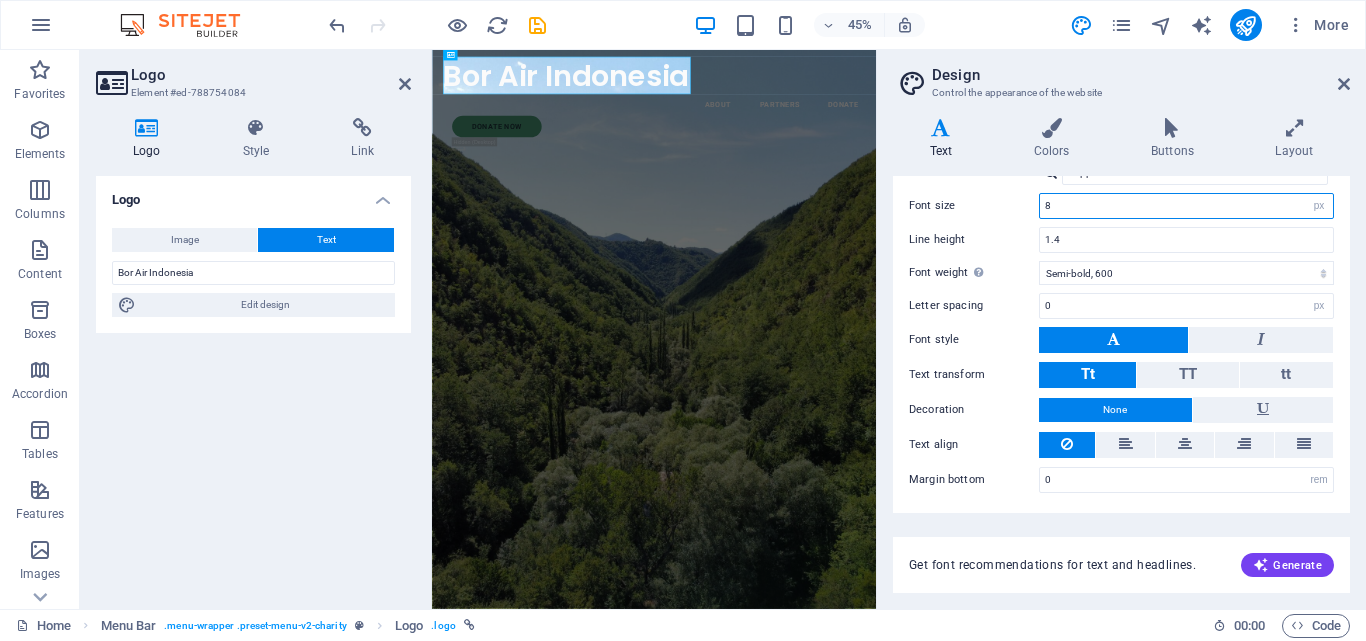 type on "8" 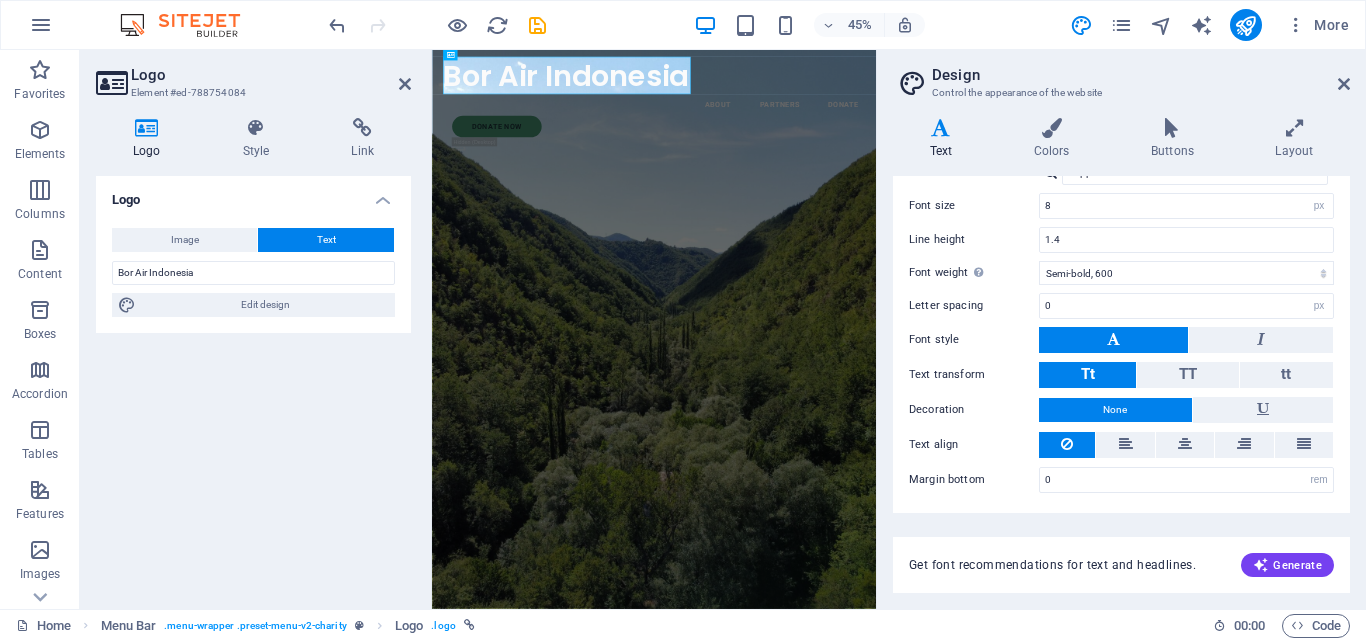 drag, startPoint x: 1351, startPoint y: 489, endPoint x: 1355, endPoint y: 535, distance: 46.173584 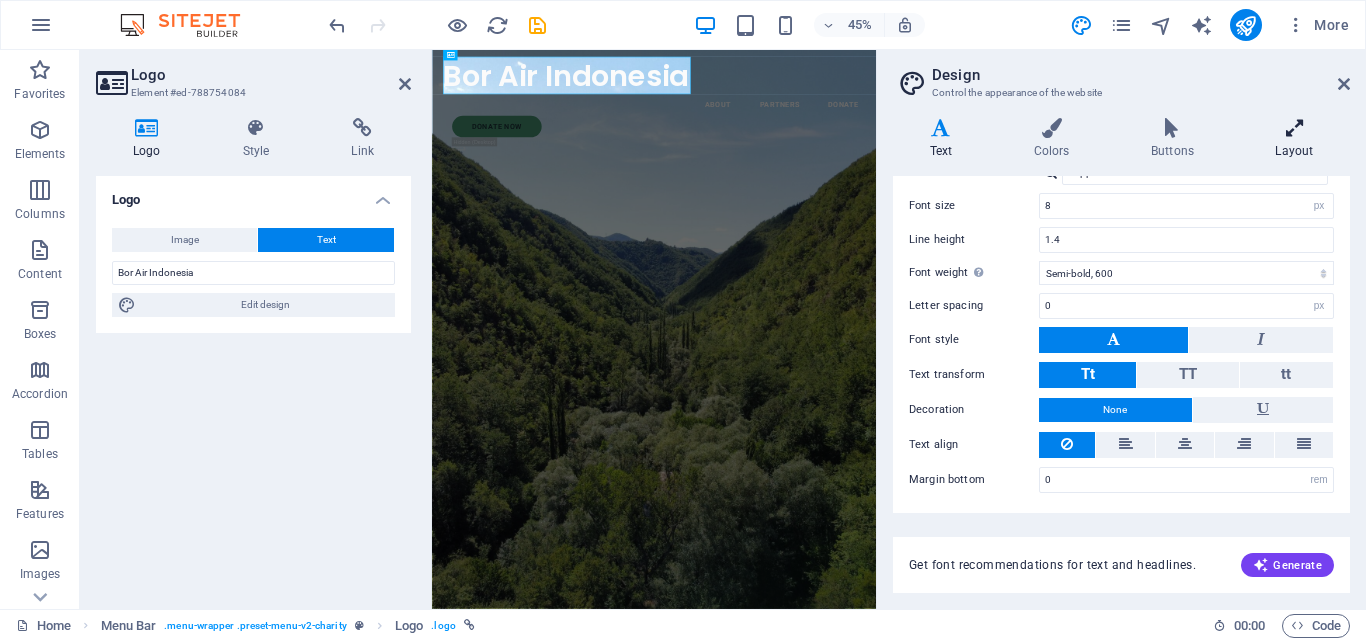 click at bounding box center [1294, 128] 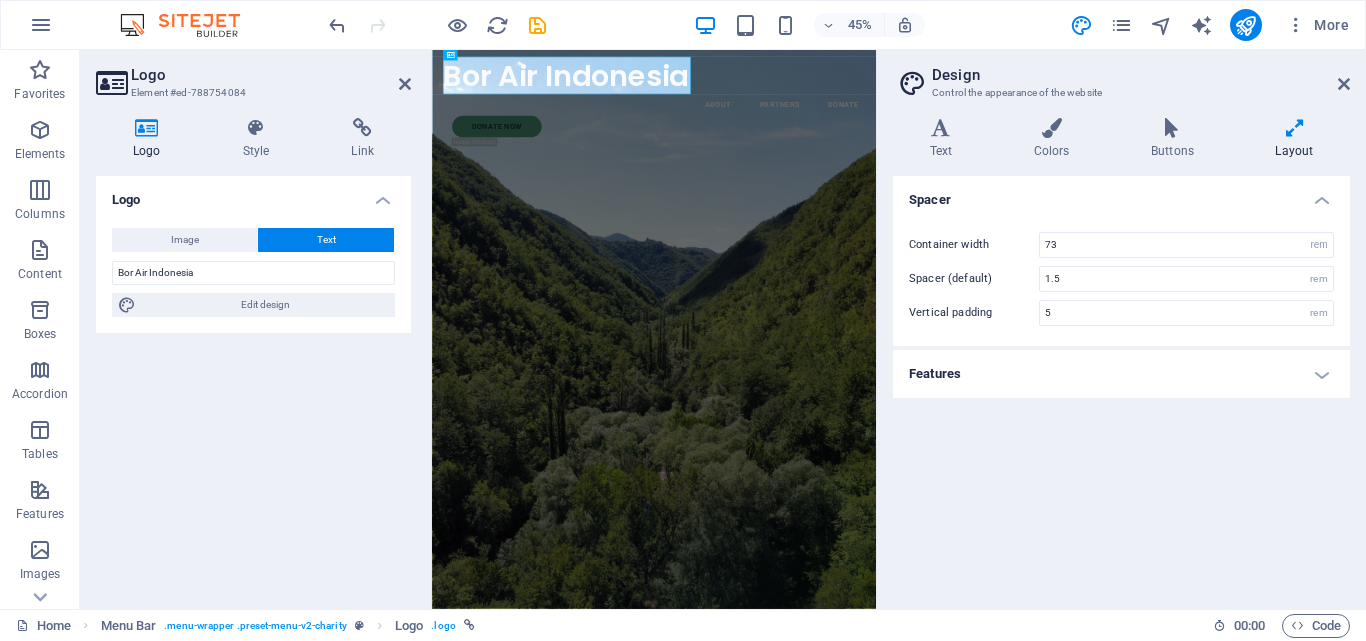 click at bounding box center [1294, 128] 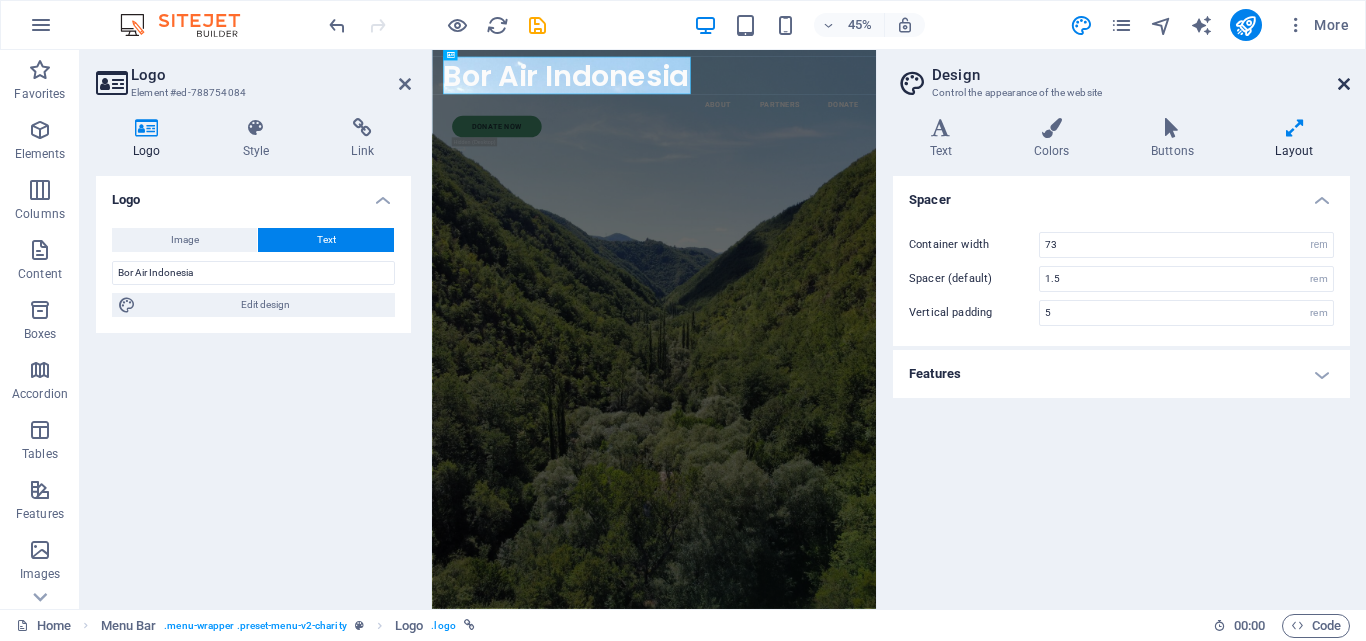 click at bounding box center [1344, 84] 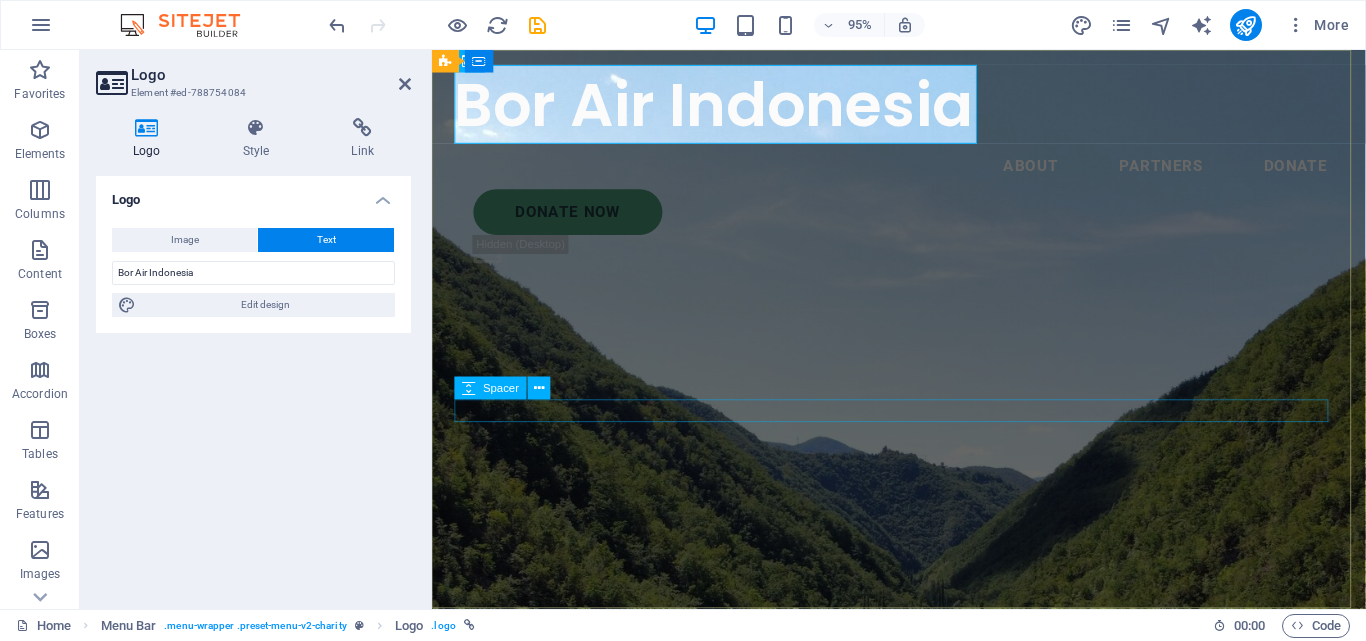 click at bounding box center [923, 1550] 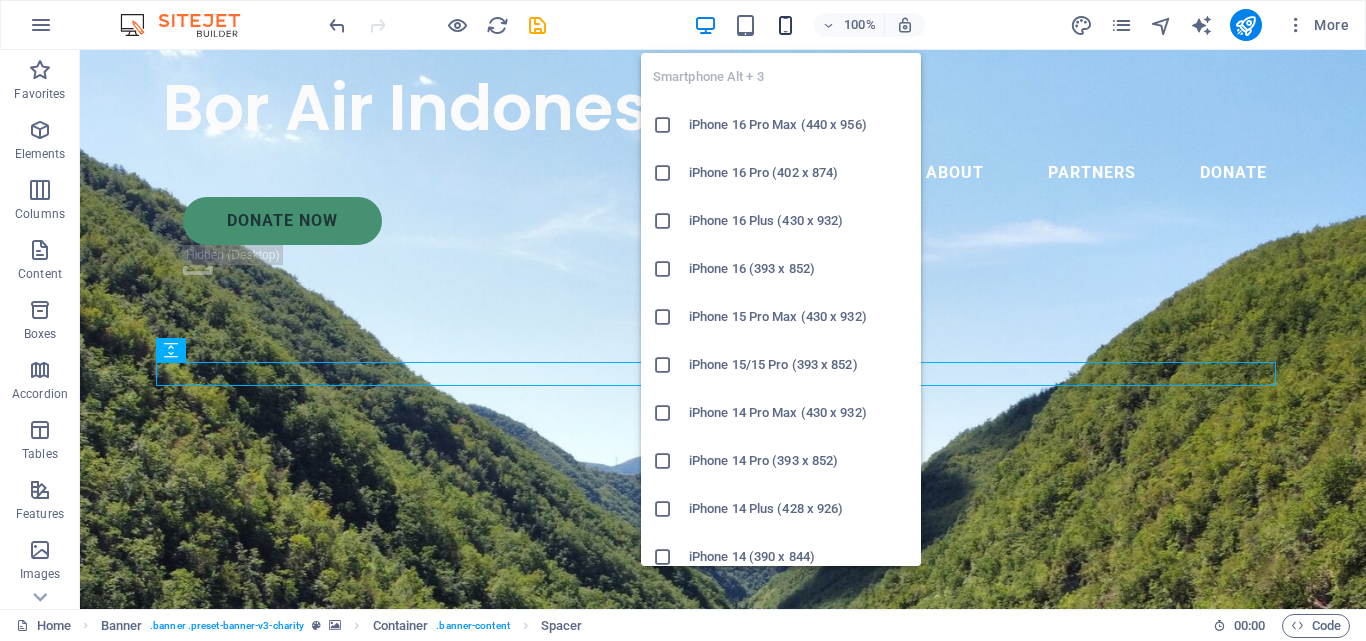 click at bounding box center (785, 25) 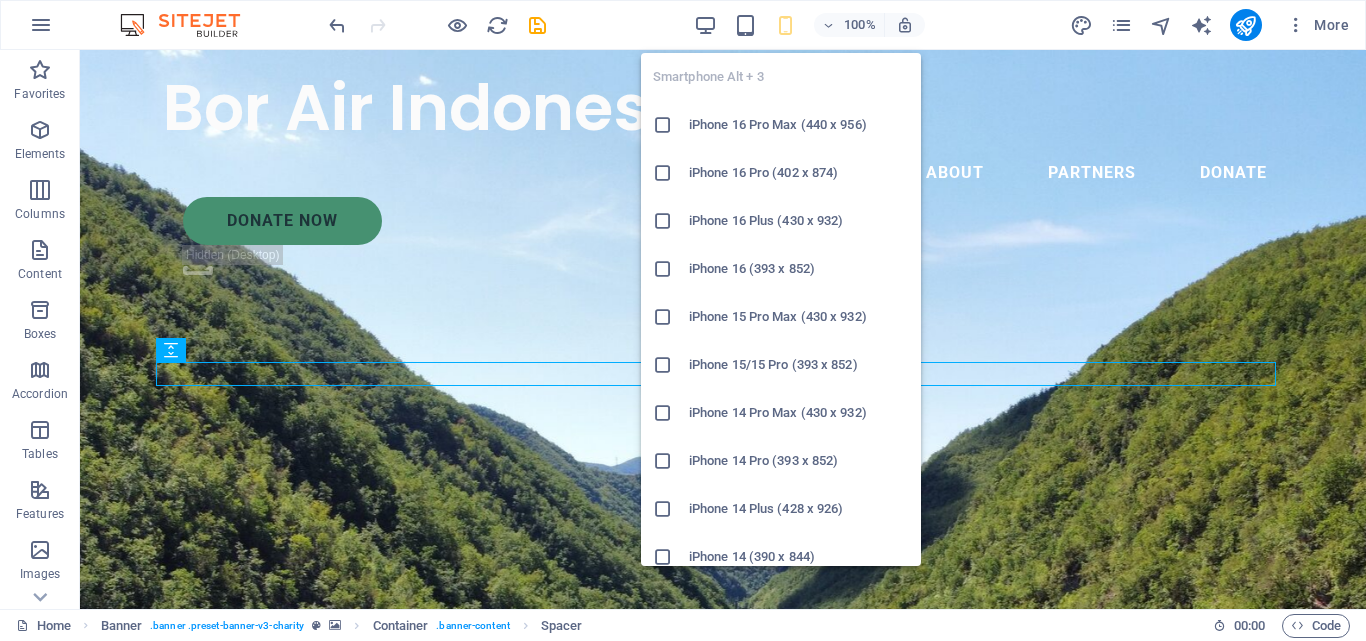 click on "iPhone 16 Pro Max (440 x 956)" at bounding box center (799, 125) 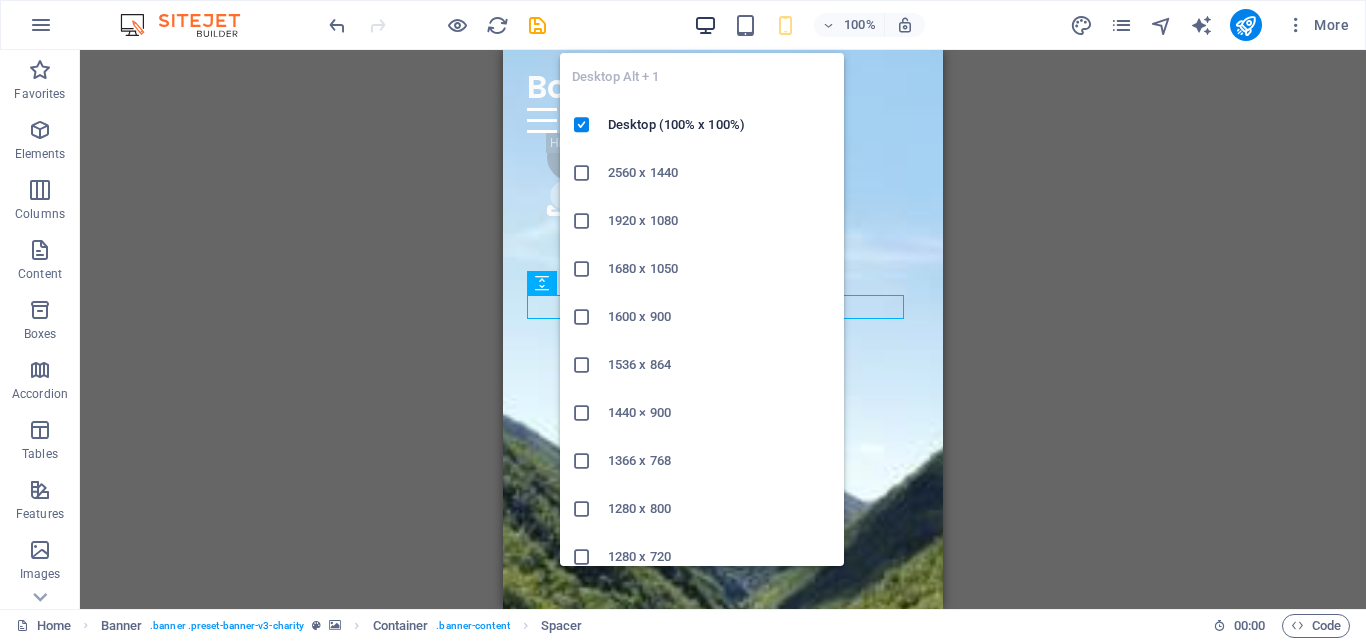 click at bounding box center (705, 25) 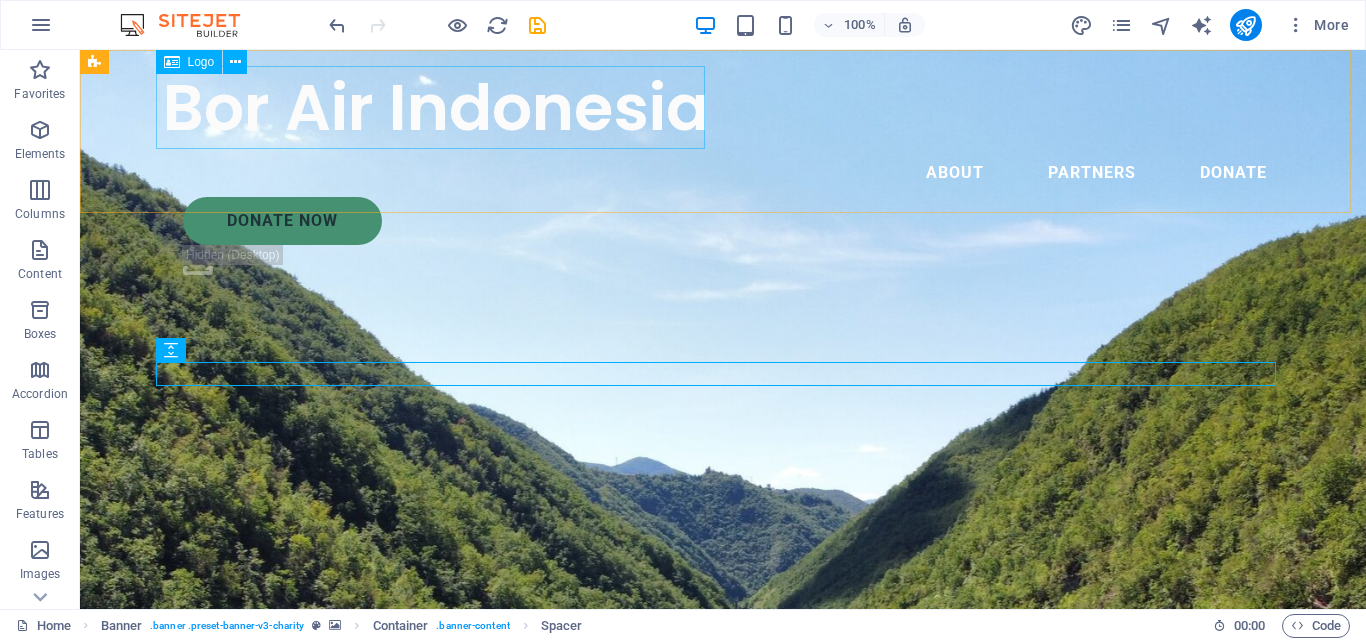click on "Bor Air Indonesia" at bounding box center [723, 107] 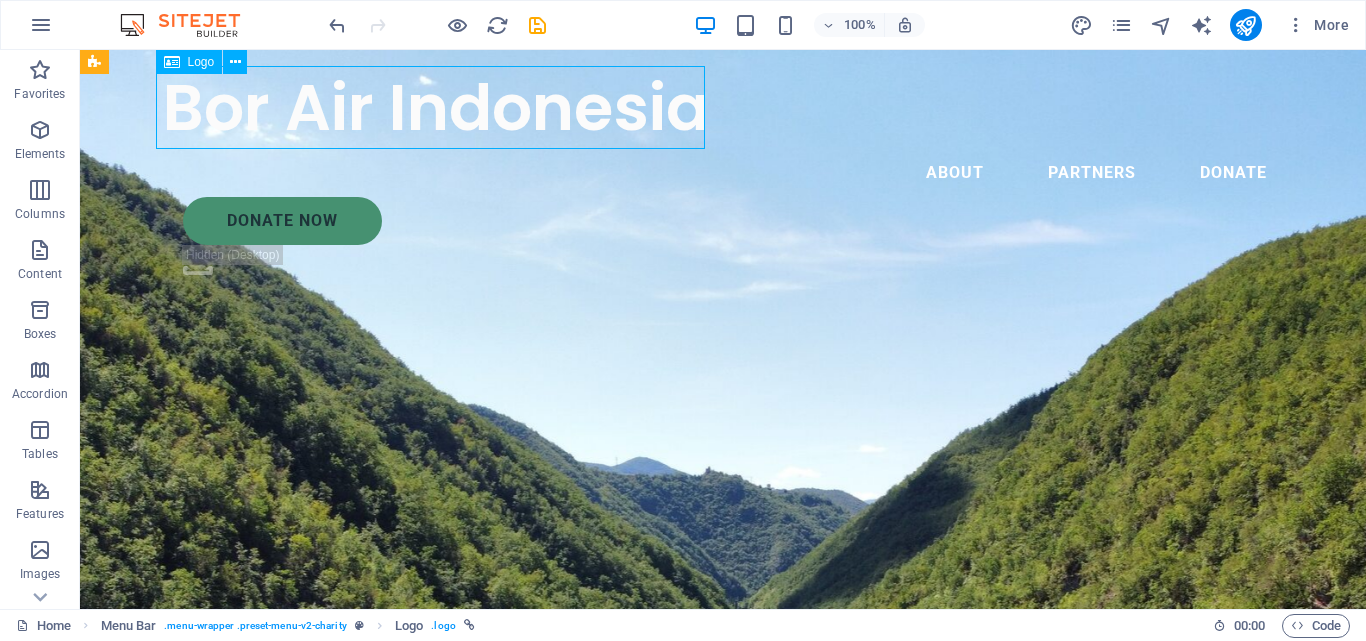 click on "Bor Air Indonesia" at bounding box center (723, 107) 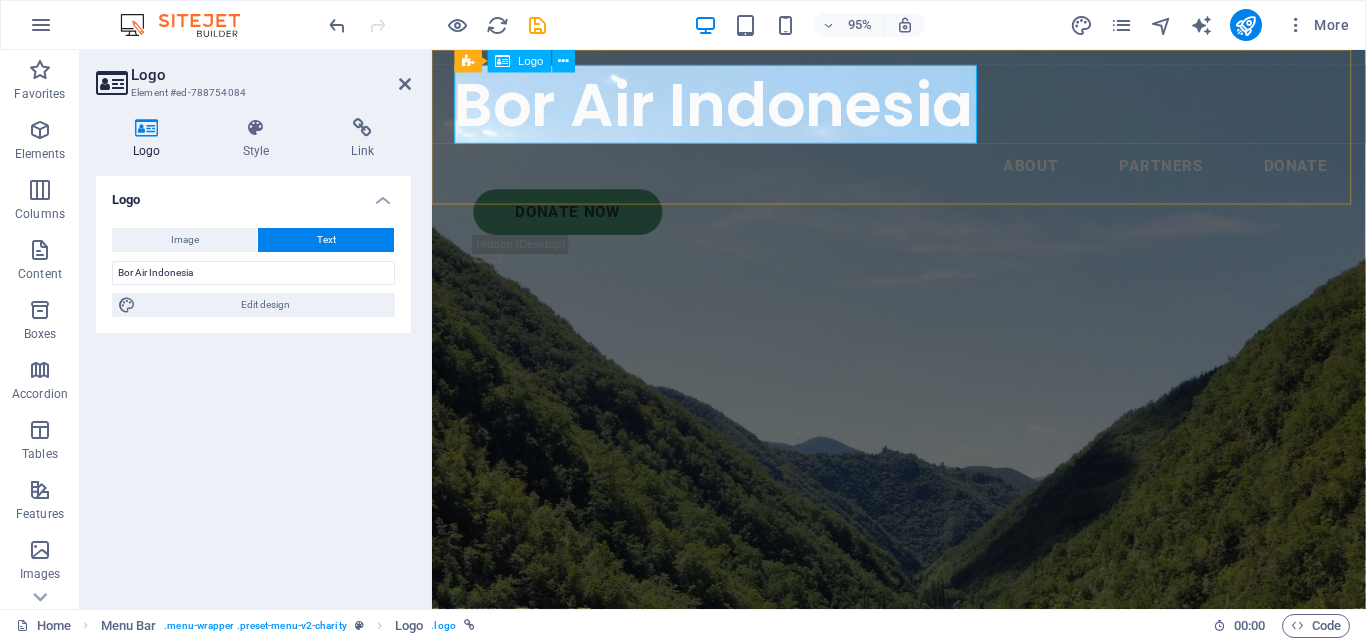 click on "Bor Air Indonesia" at bounding box center (923, 107) 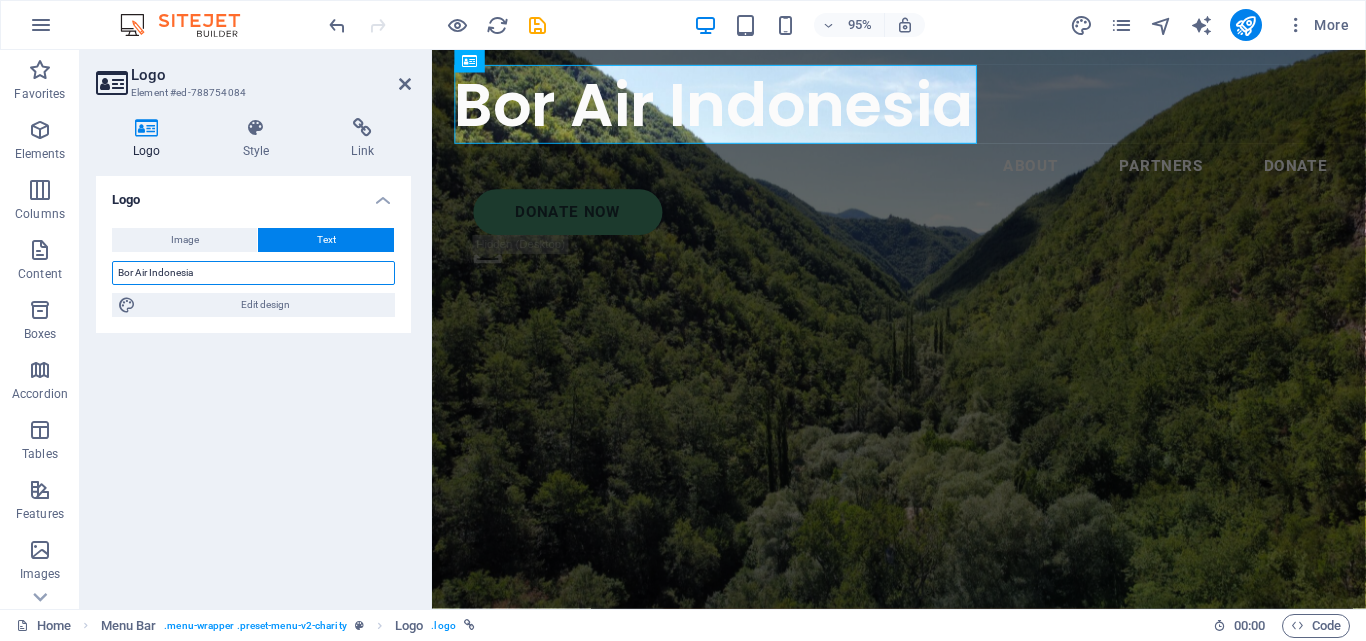 click on "Bor Air Indonesia" at bounding box center (253, 273) 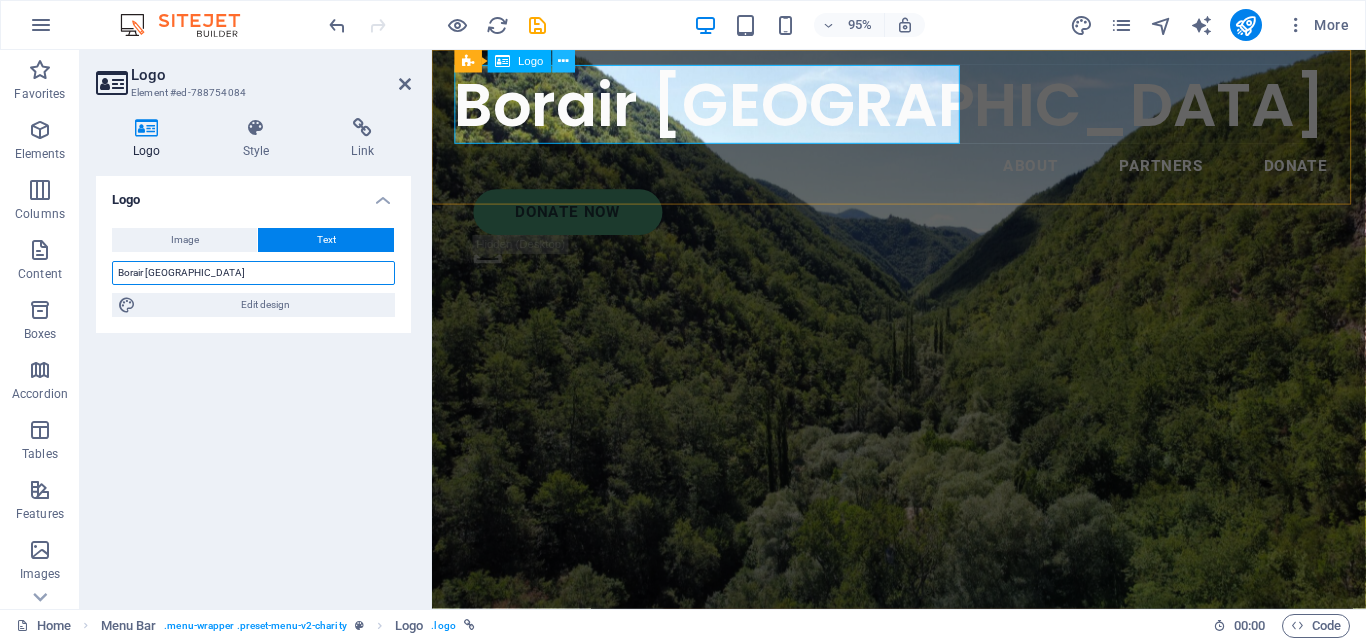 type on "Borair Indonesia" 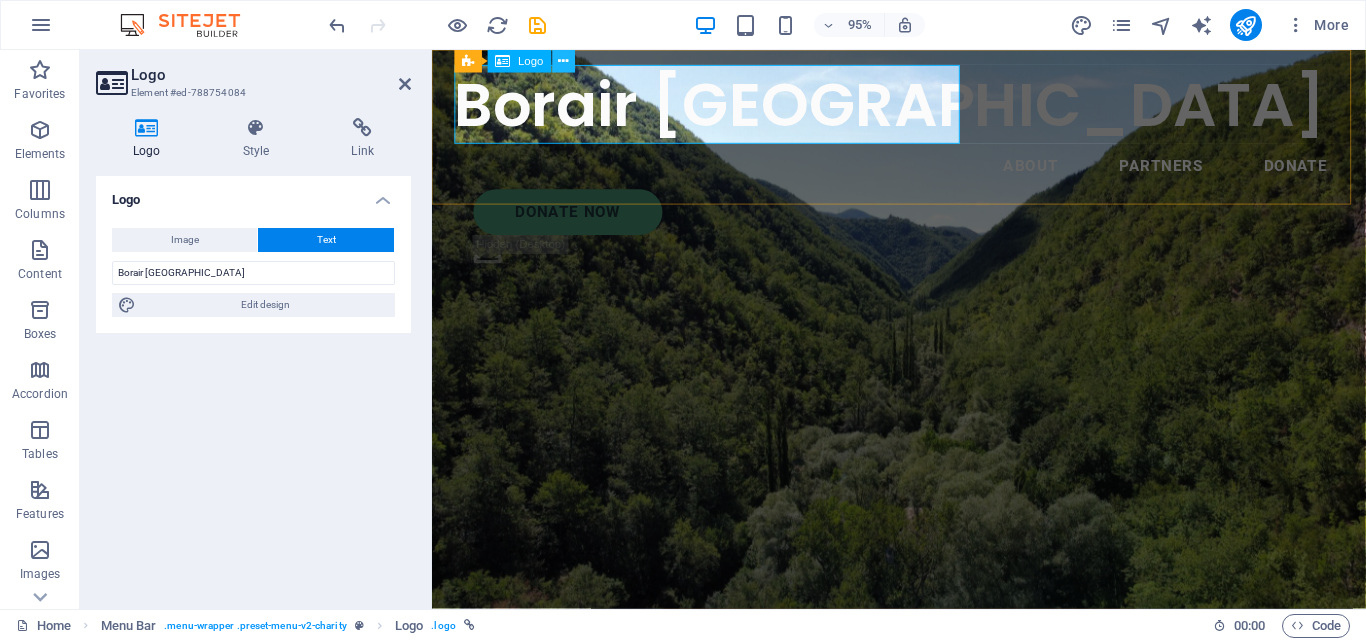 click at bounding box center [564, 61] 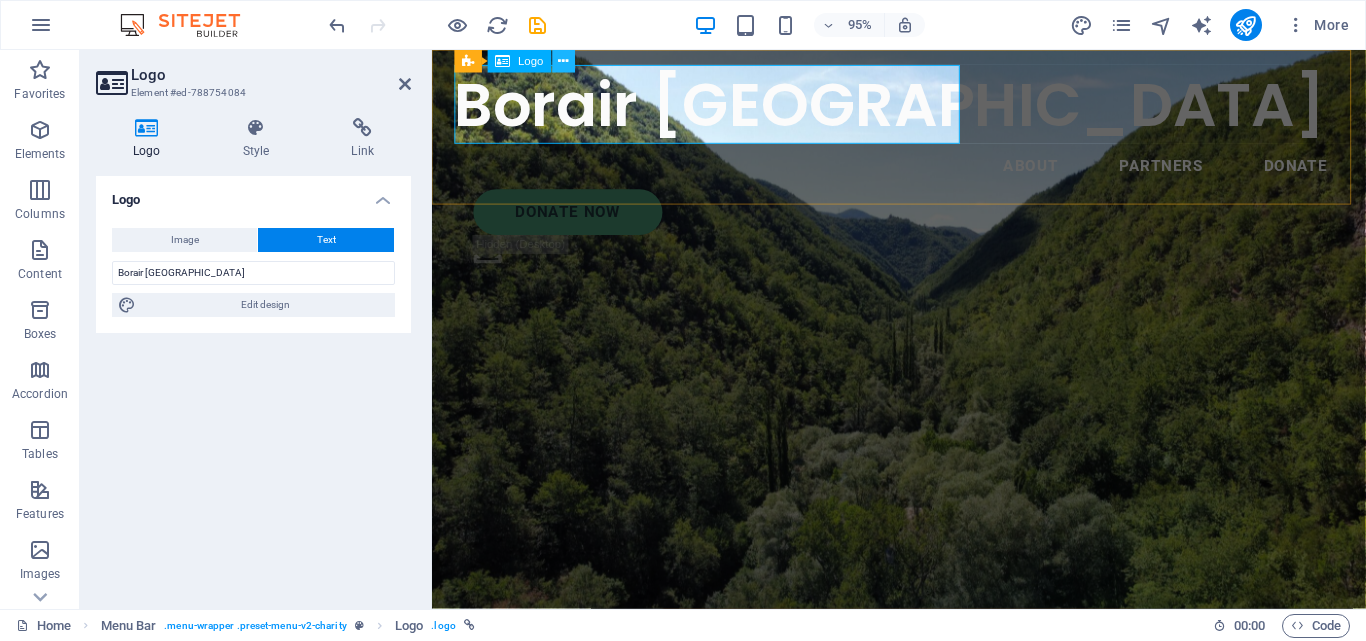 click at bounding box center (564, 61) 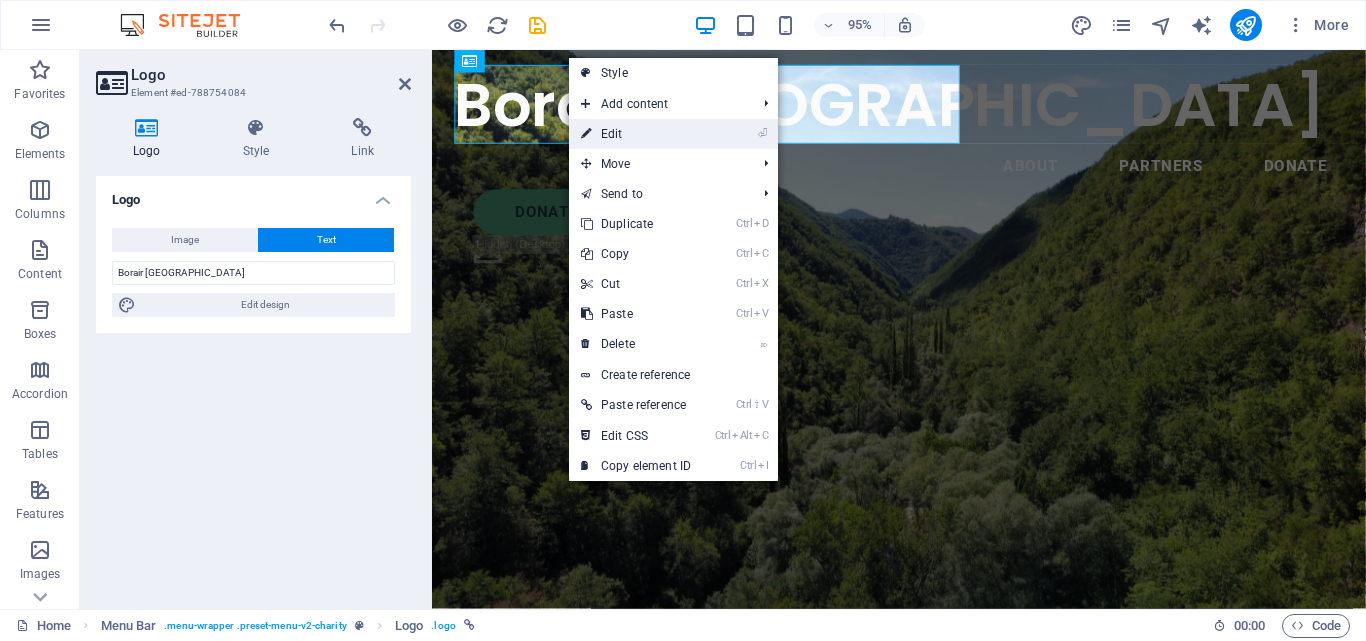 click on "⏎  Edit" at bounding box center [636, 134] 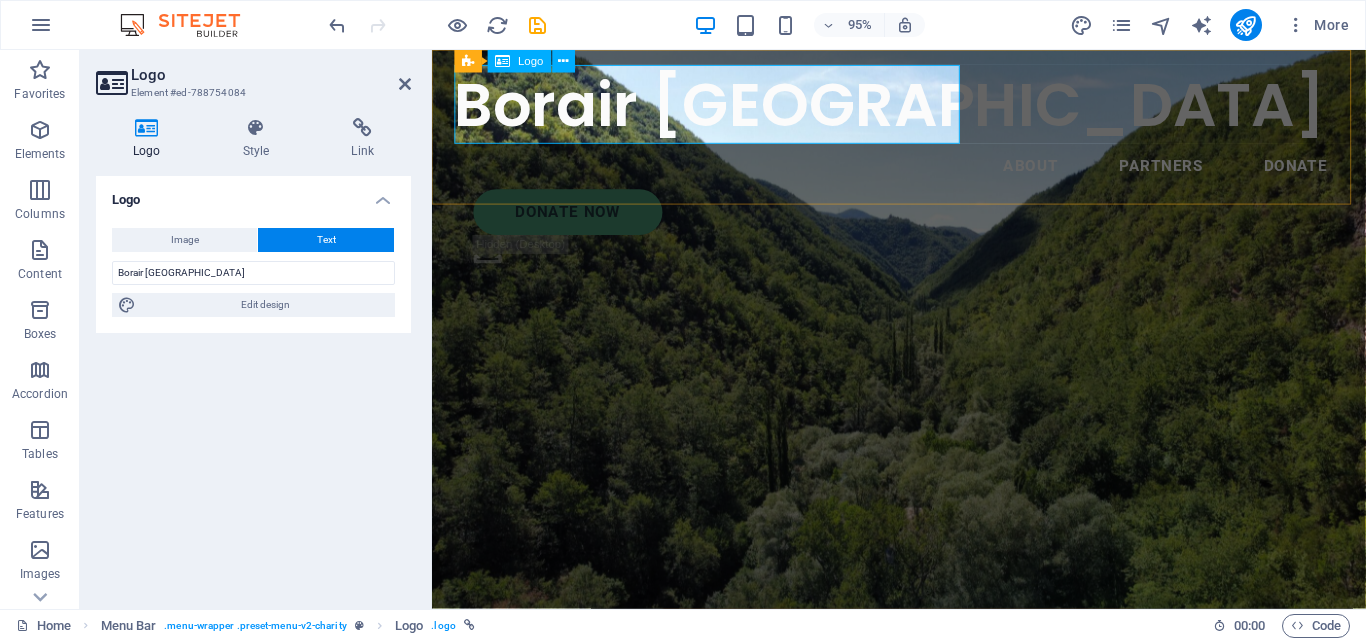 click on "Borair Indonesia" at bounding box center (923, 107) 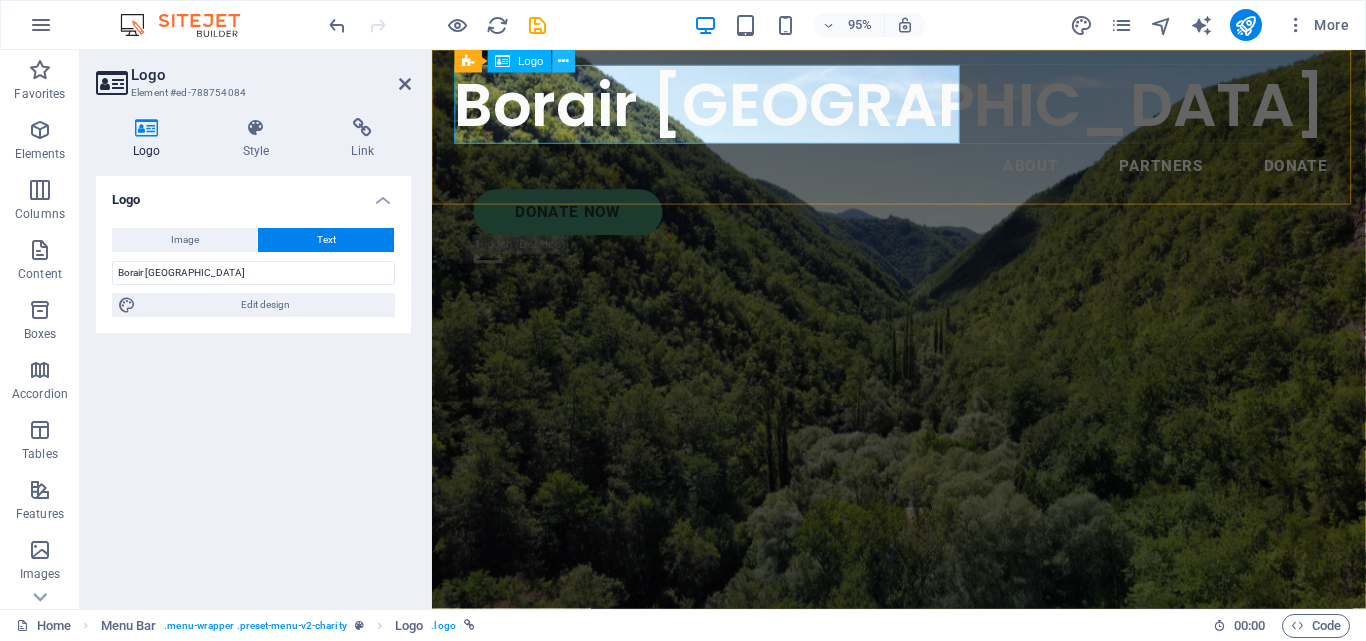 click at bounding box center (564, 61) 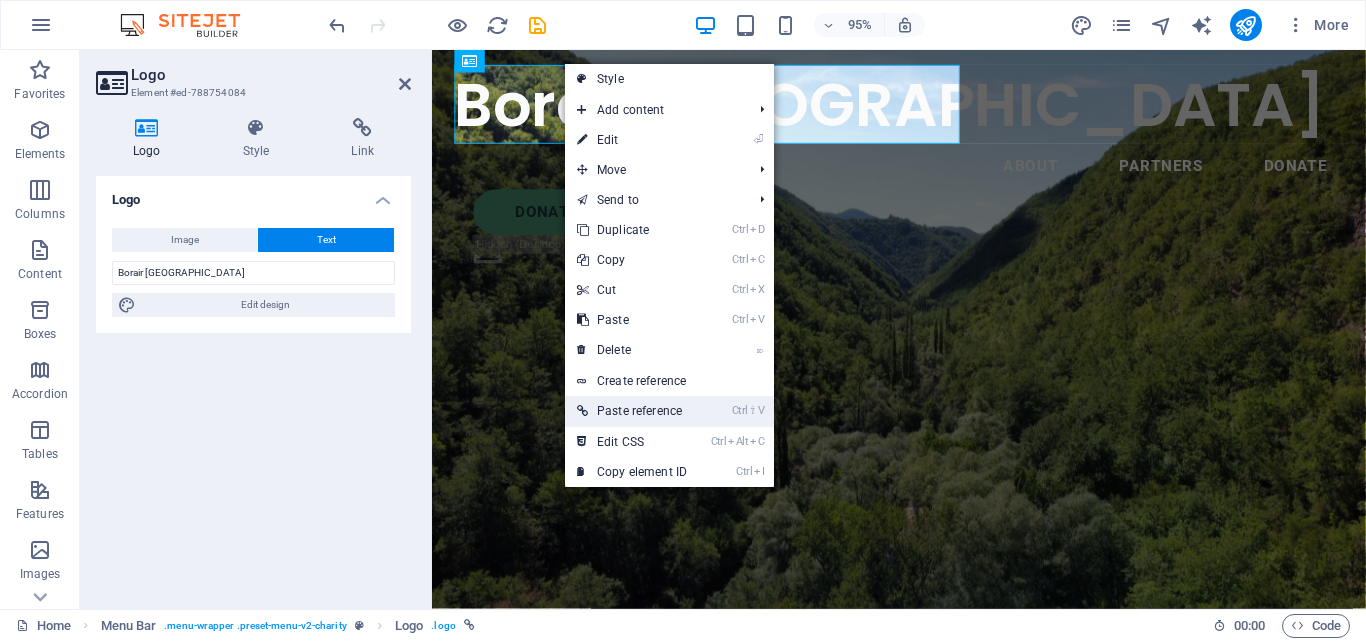 click on "Ctrl ⇧ V  Paste reference" at bounding box center [669, 411] 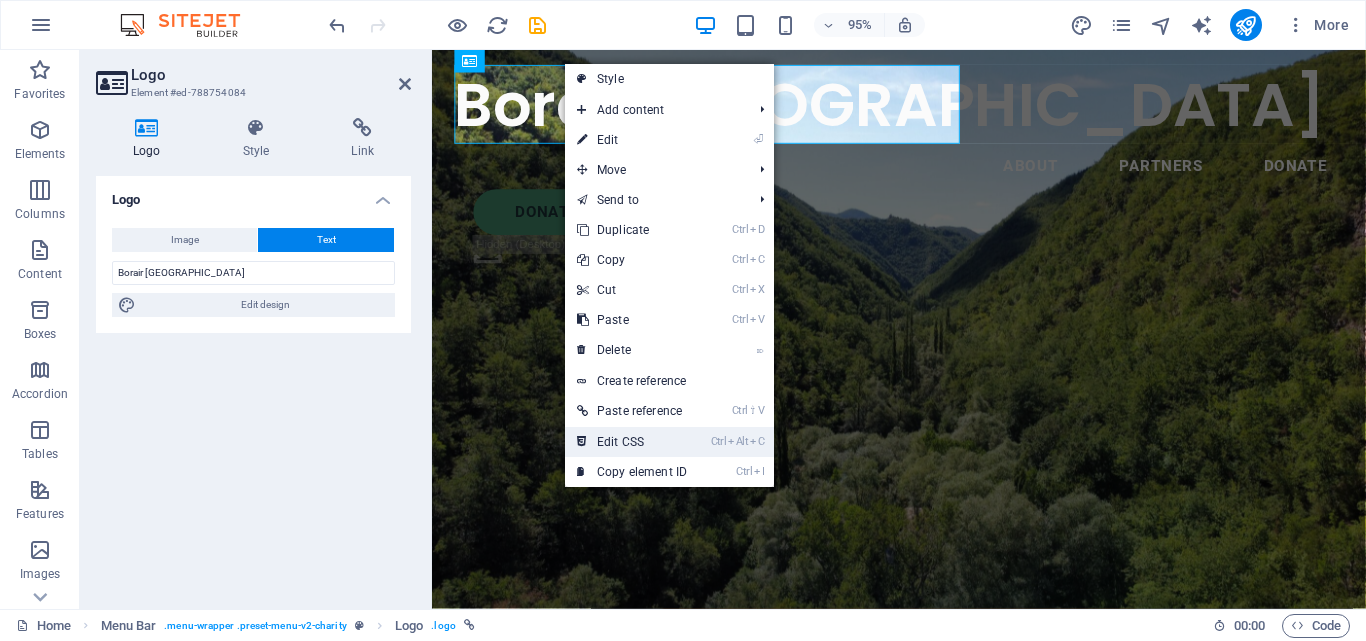 drag, startPoint x: 704, startPoint y: 422, endPoint x: 707, endPoint y: 444, distance: 22.203604 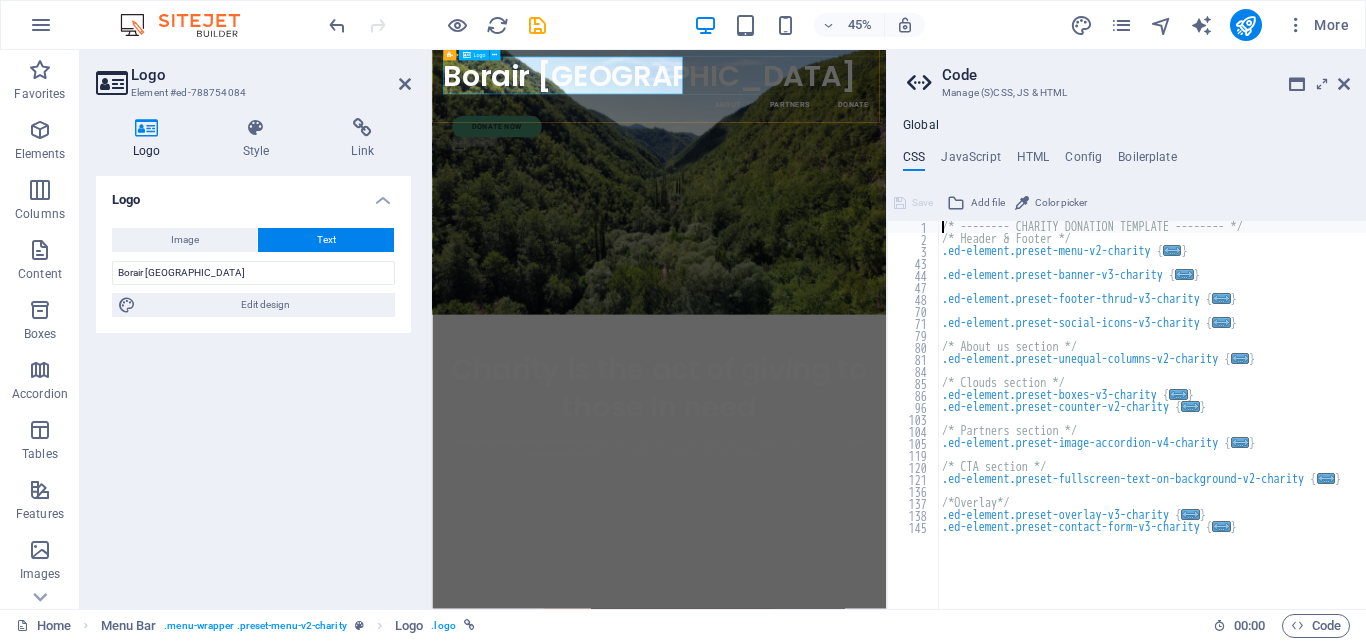 click on "Borair Indonesia" at bounding box center [936, 107] 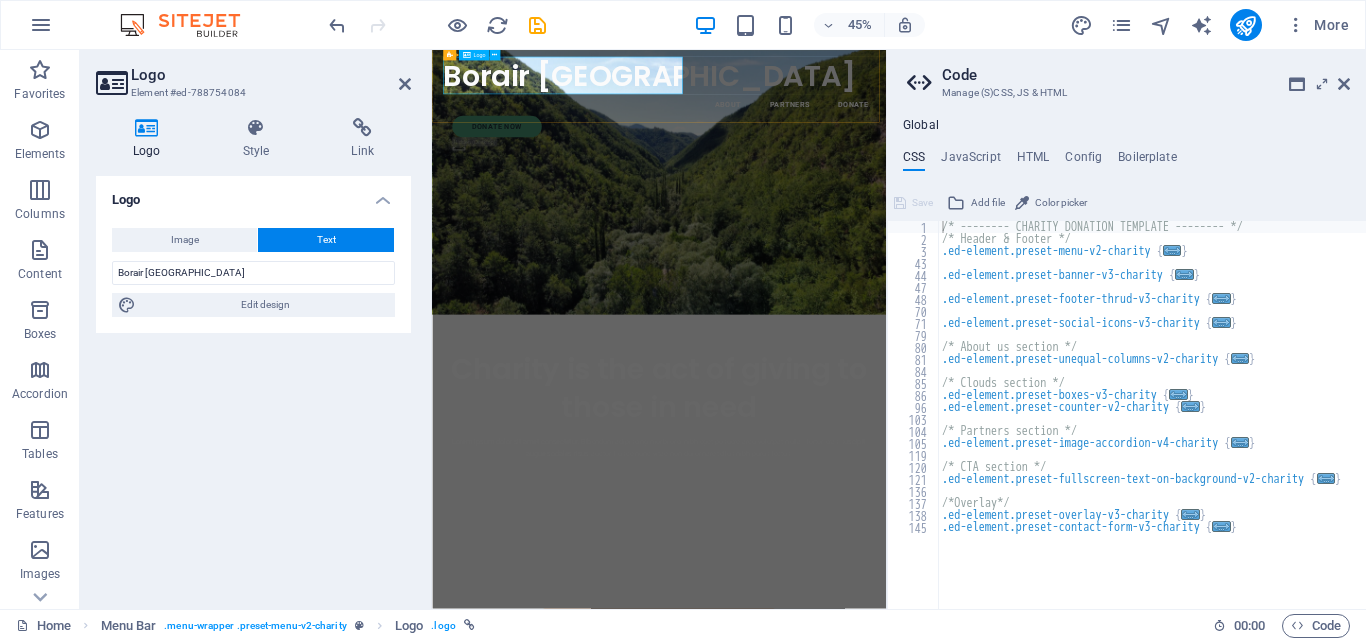 click on "Borair Indonesia" at bounding box center [936, 107] 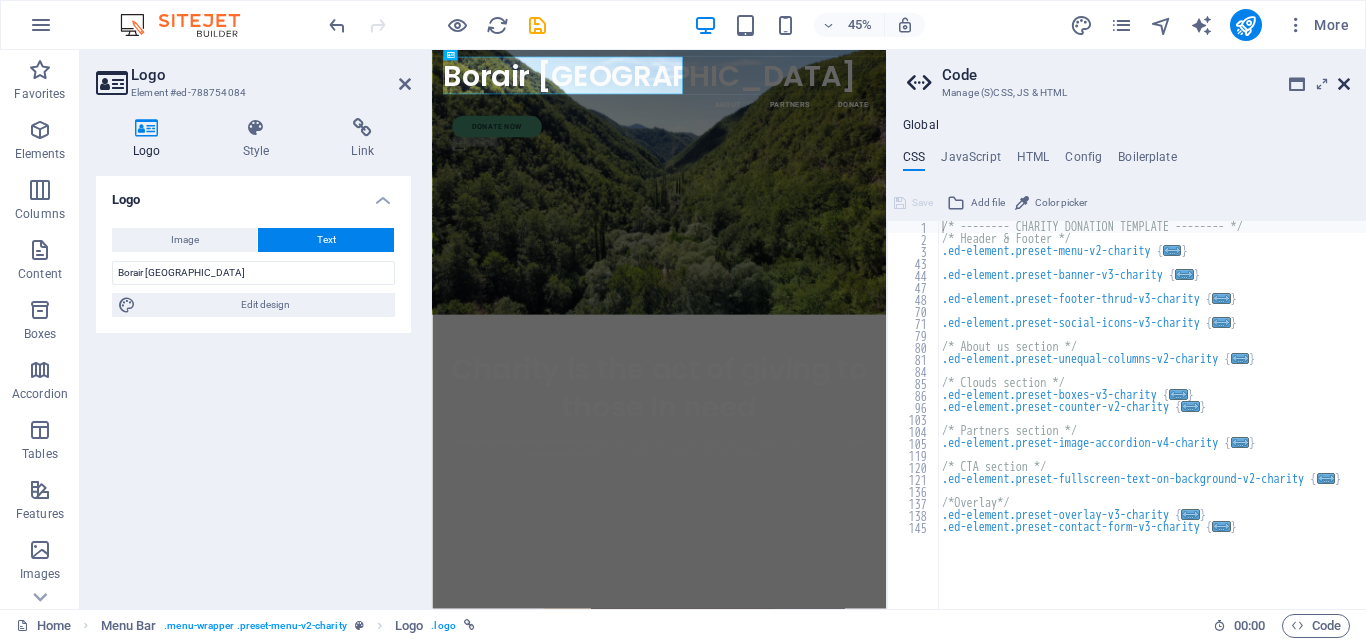 click at bounding box center [1344, 84] 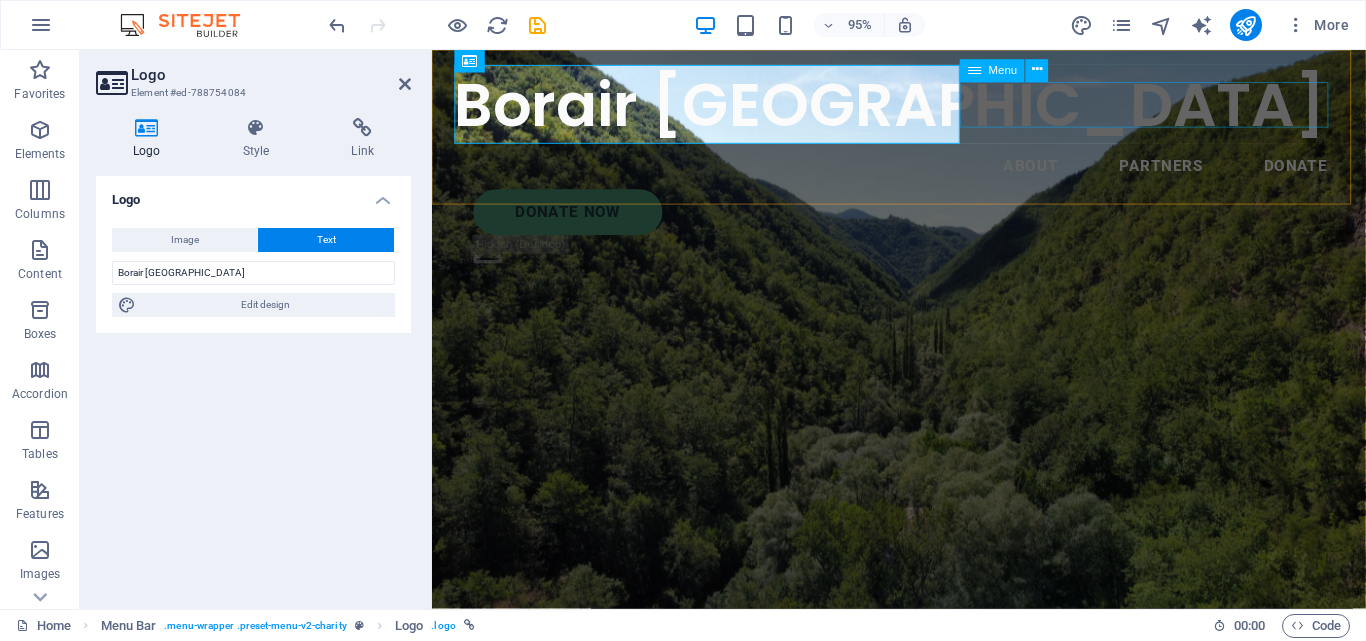 click on "About Partners Donate" at bounding box center (923, 173) 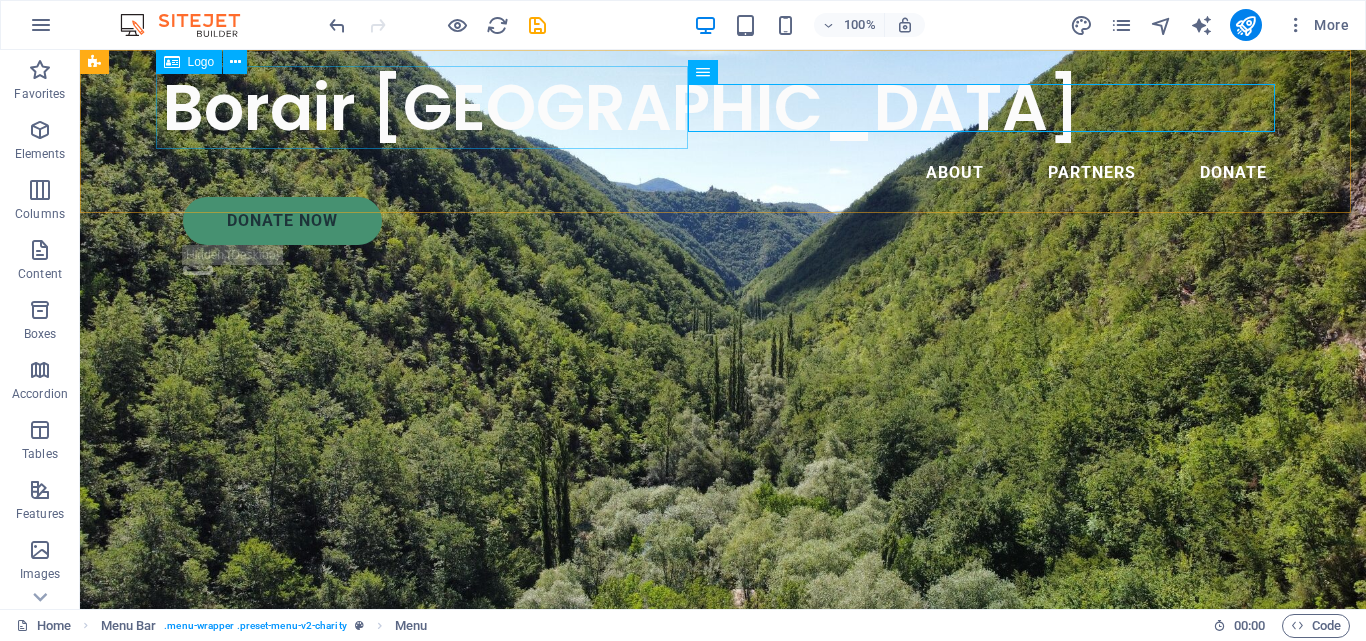 click on "Borair Indonesia" at bounding box center [723, 107] 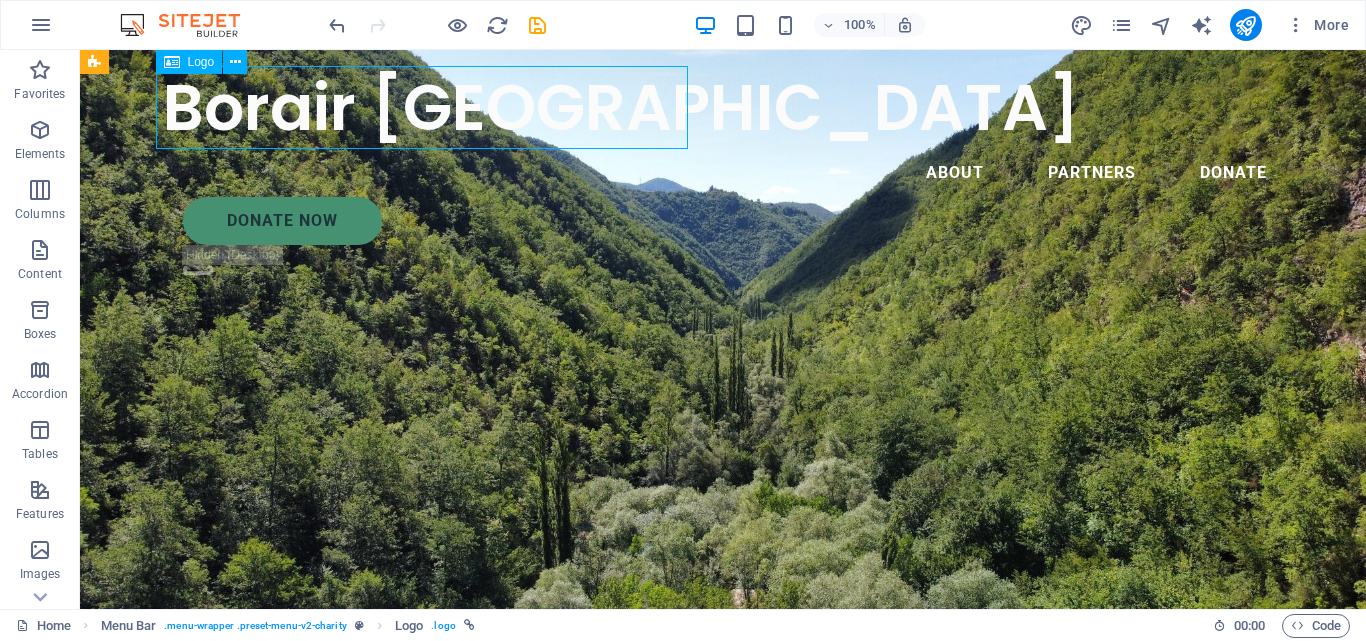 click on "Borair Indonesia" at bounding box center (723, 107) 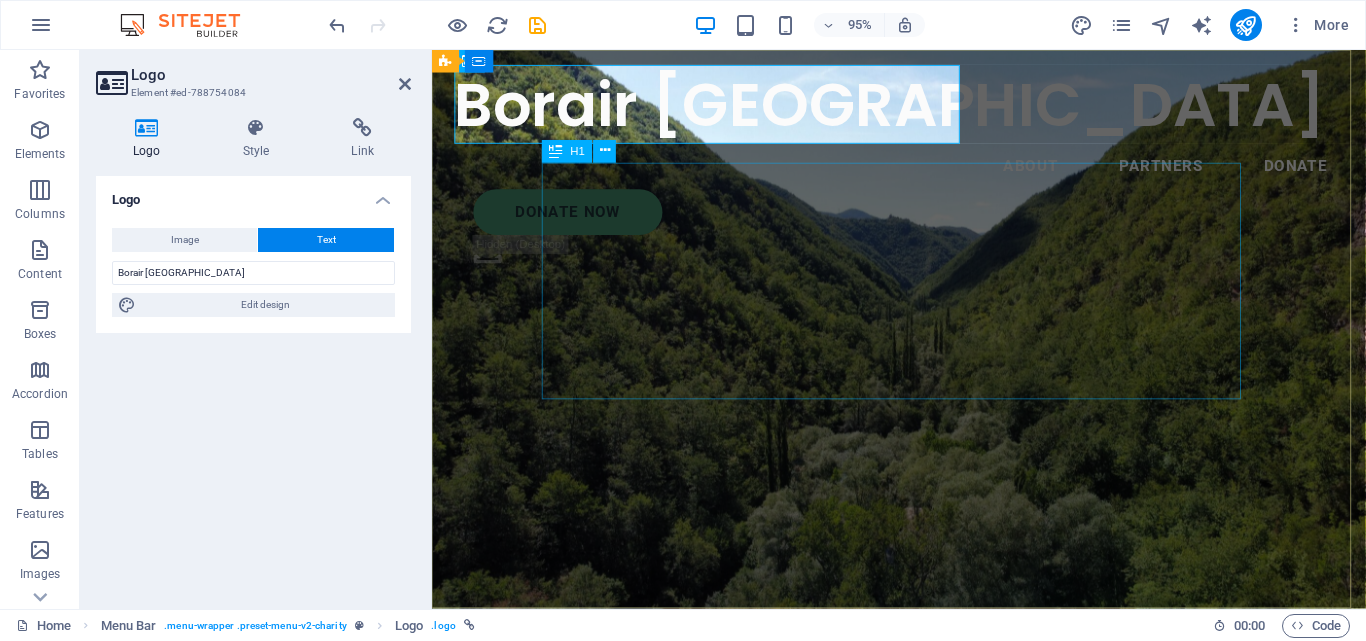 click on "Charity is the act of giving to those in need" at bounding box center (923, 801) 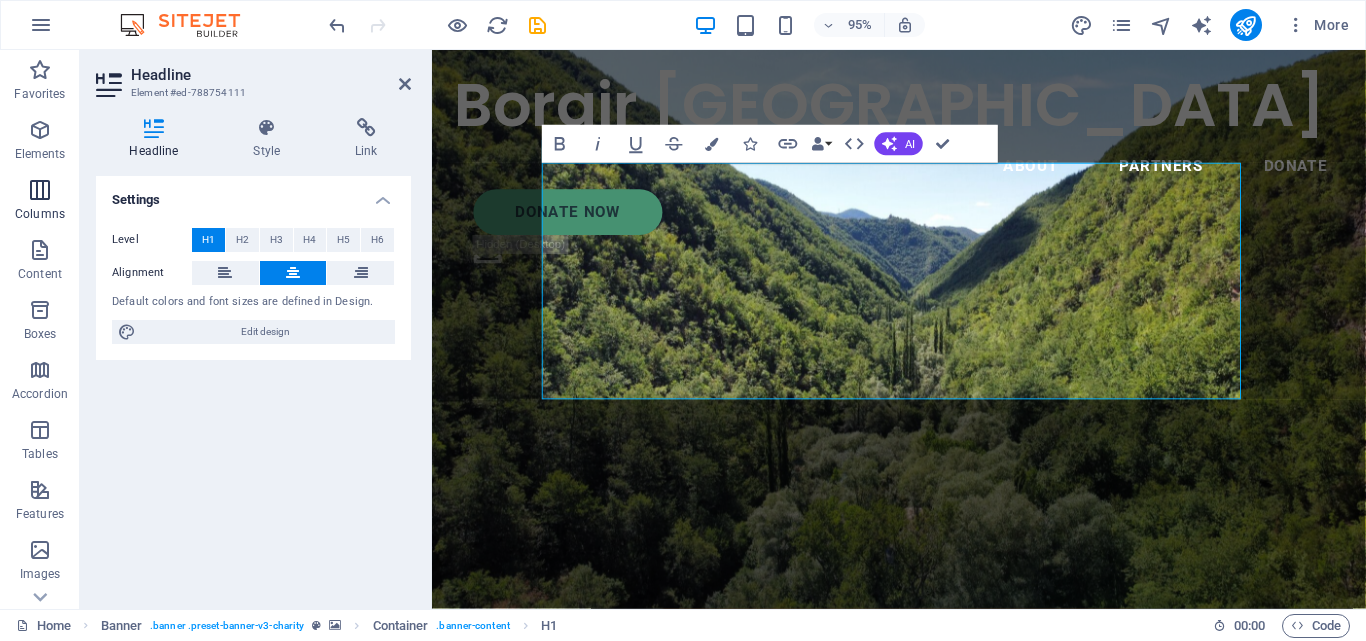 drag, startPoint x: 42, startPoint y: 248, endPoint x: 47, endPoint y: 225, distance: 23.537205 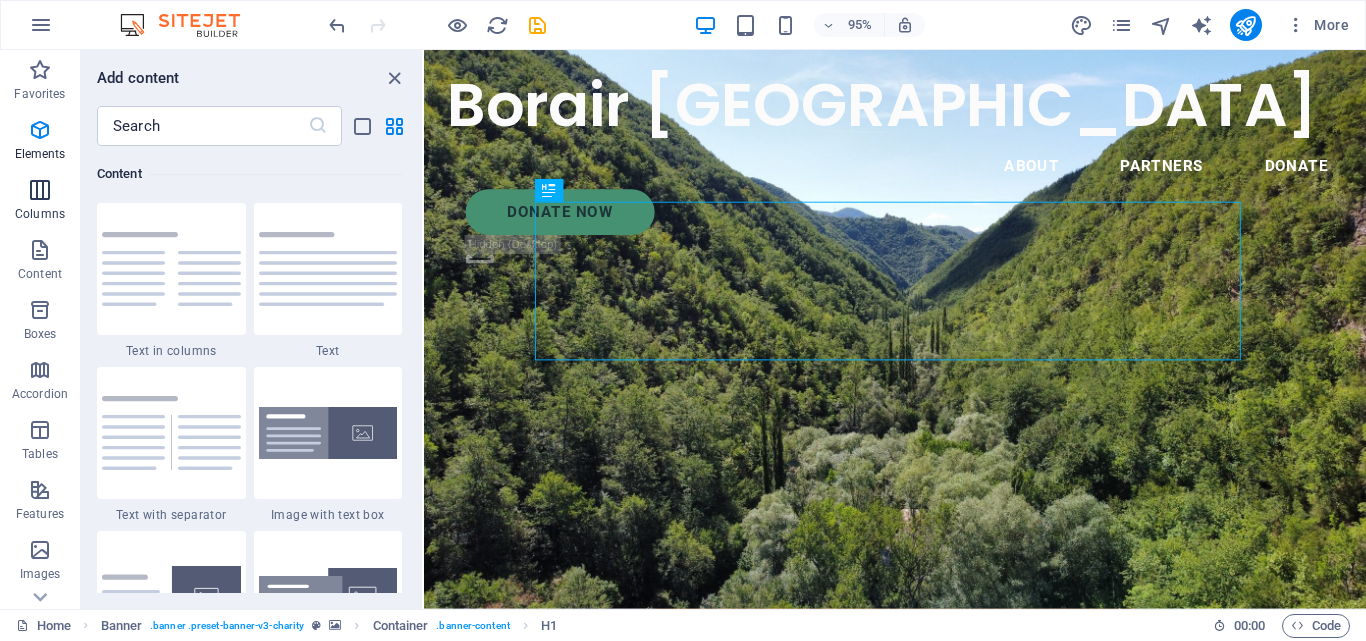 click on "Columns" at bounding box center [40, 214] 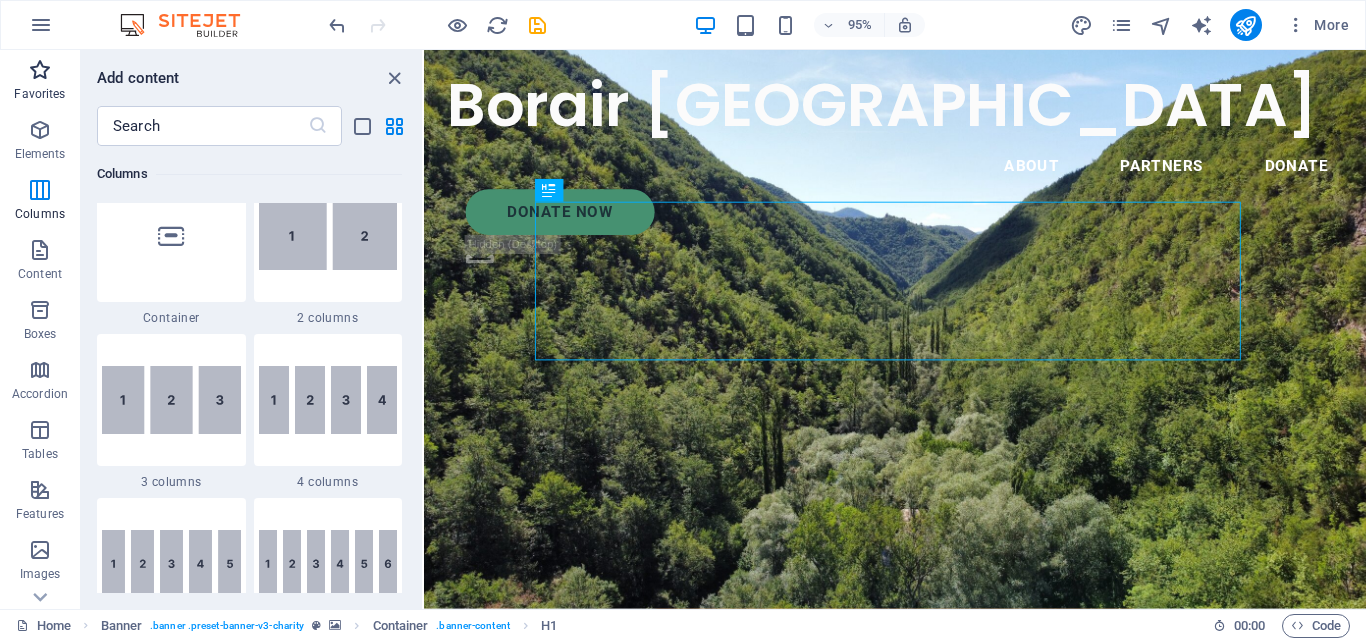 scroll, scrollTop: 990, scrollLeft: 0, axis: vertical 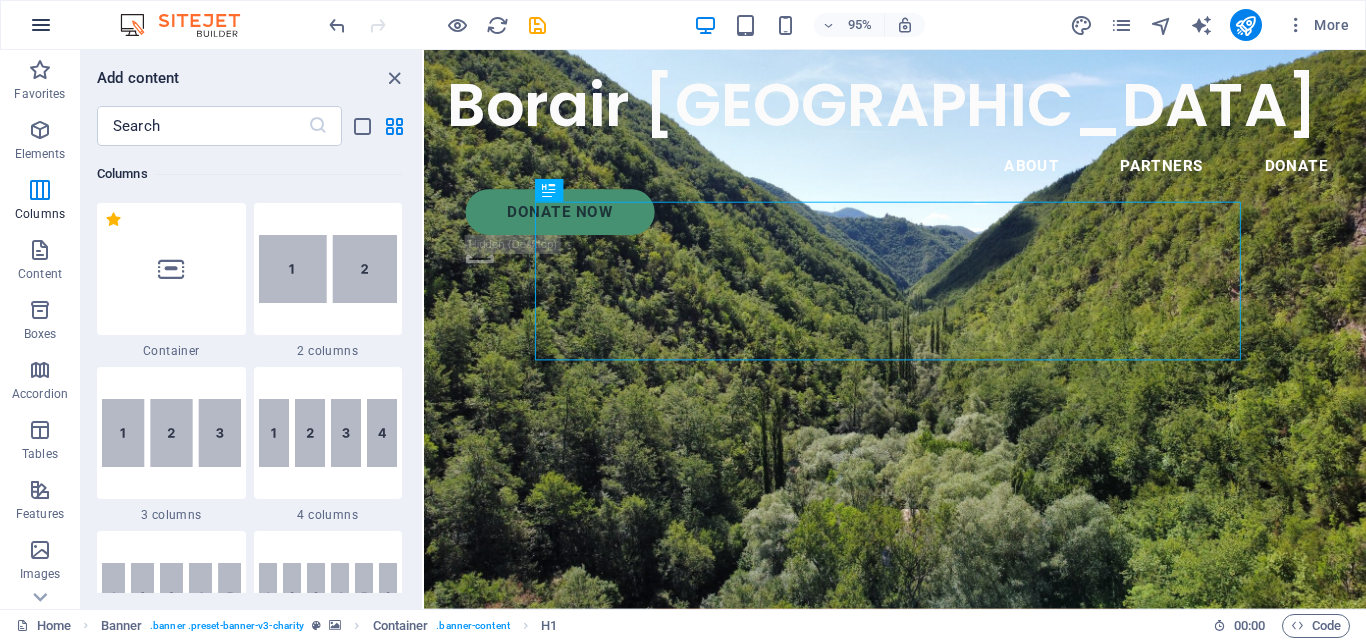 click at bounding box center [41, 25] 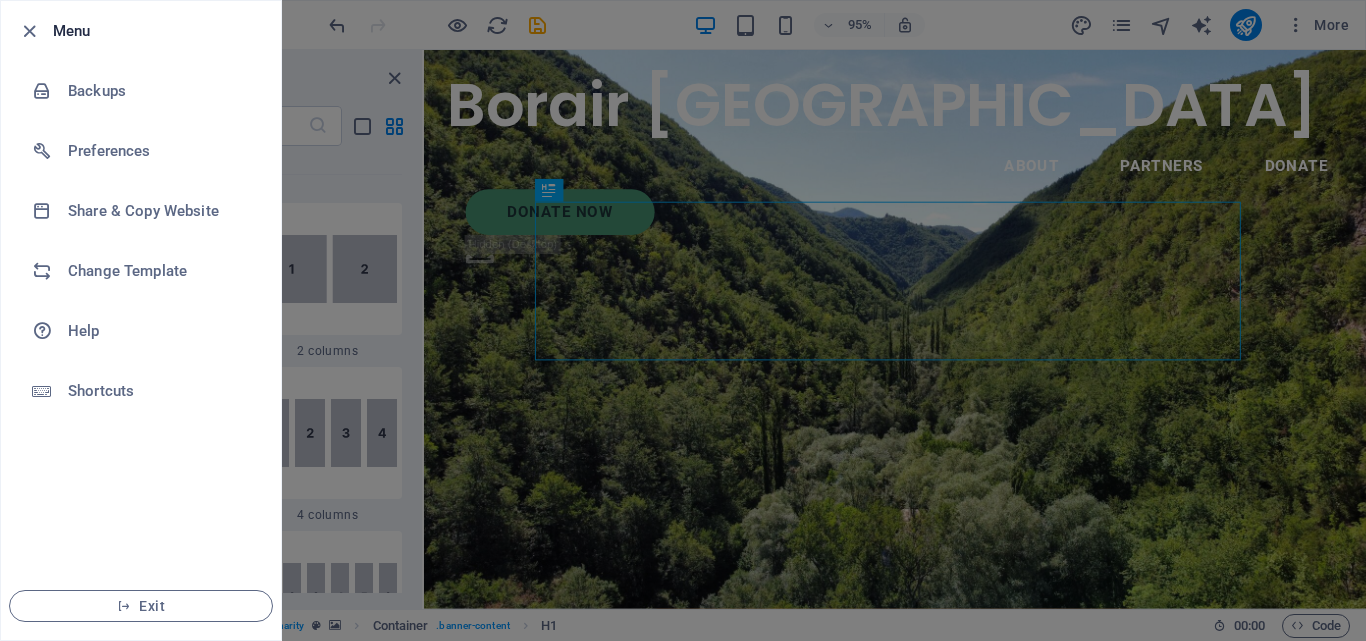 click at bounding box center [35, 31] 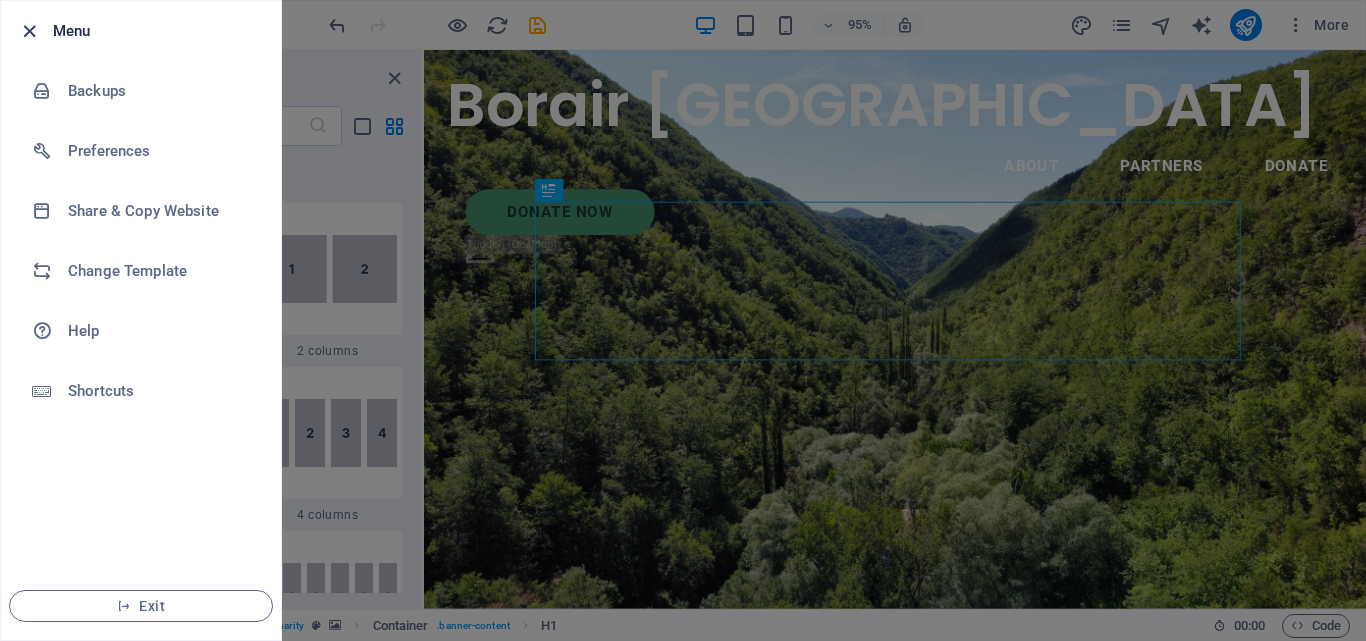 click at bounding box center [29, 31] 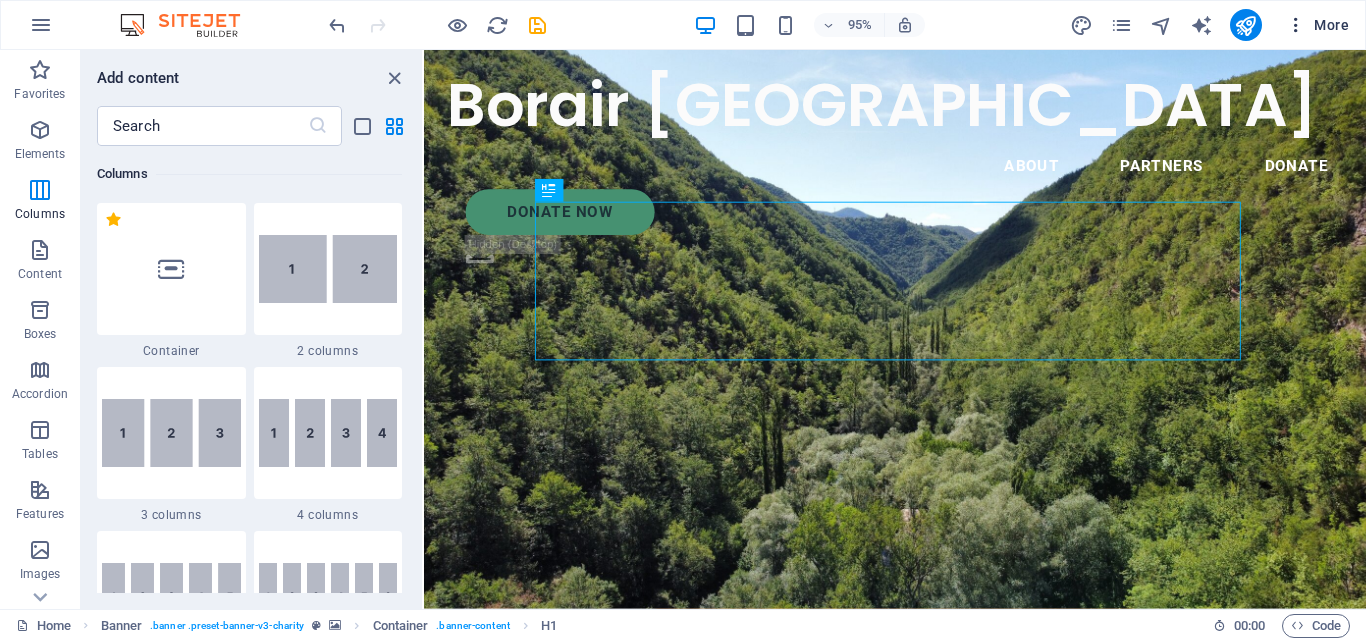 click at bounding box center (1296, 25) 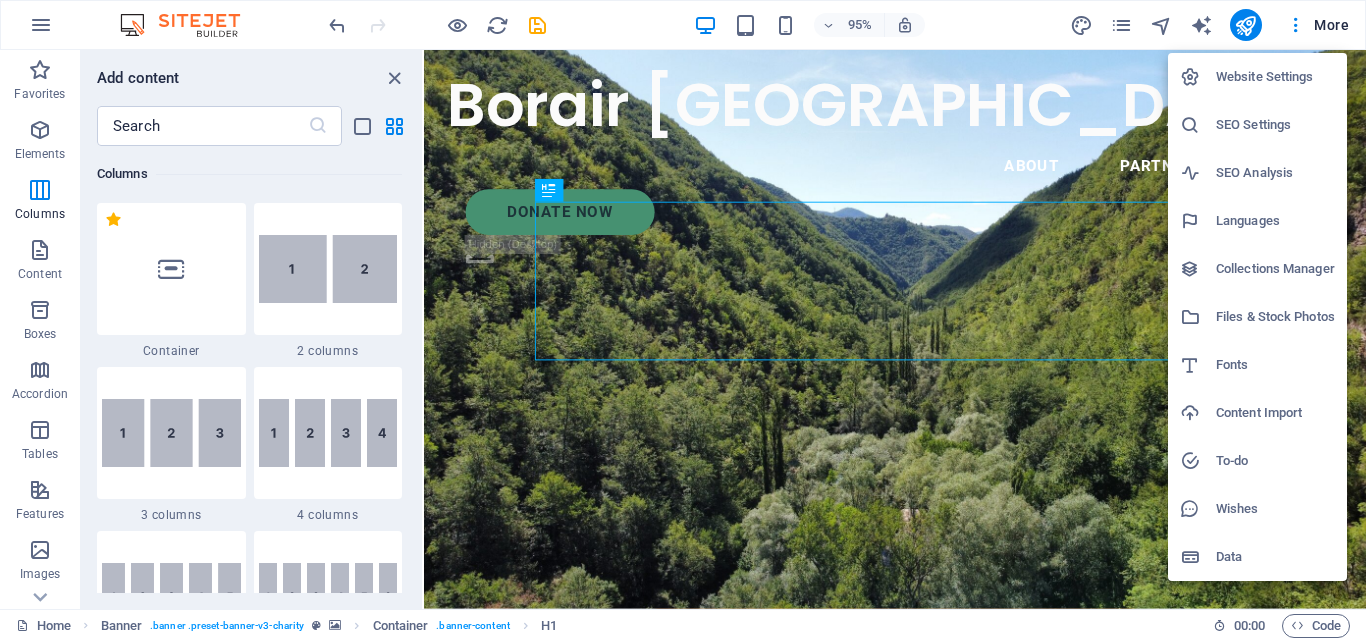 click at bounding box center [683, 320] 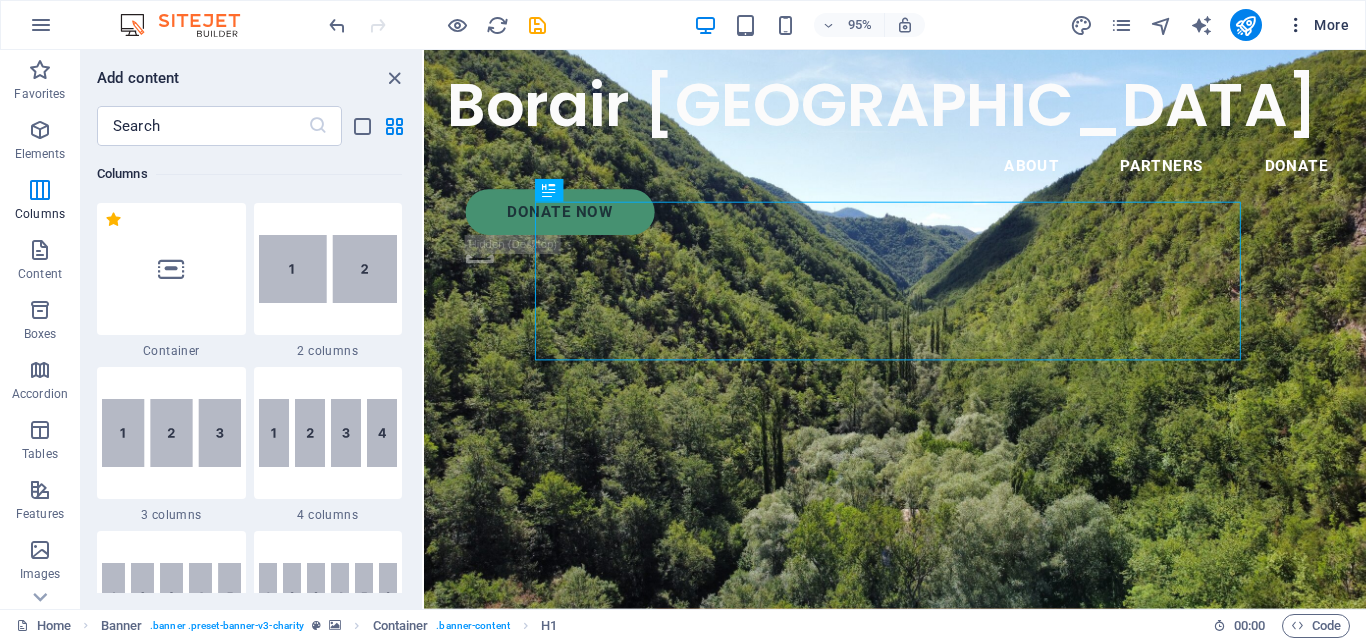 click on "More" at bounding box center (1317, 25) 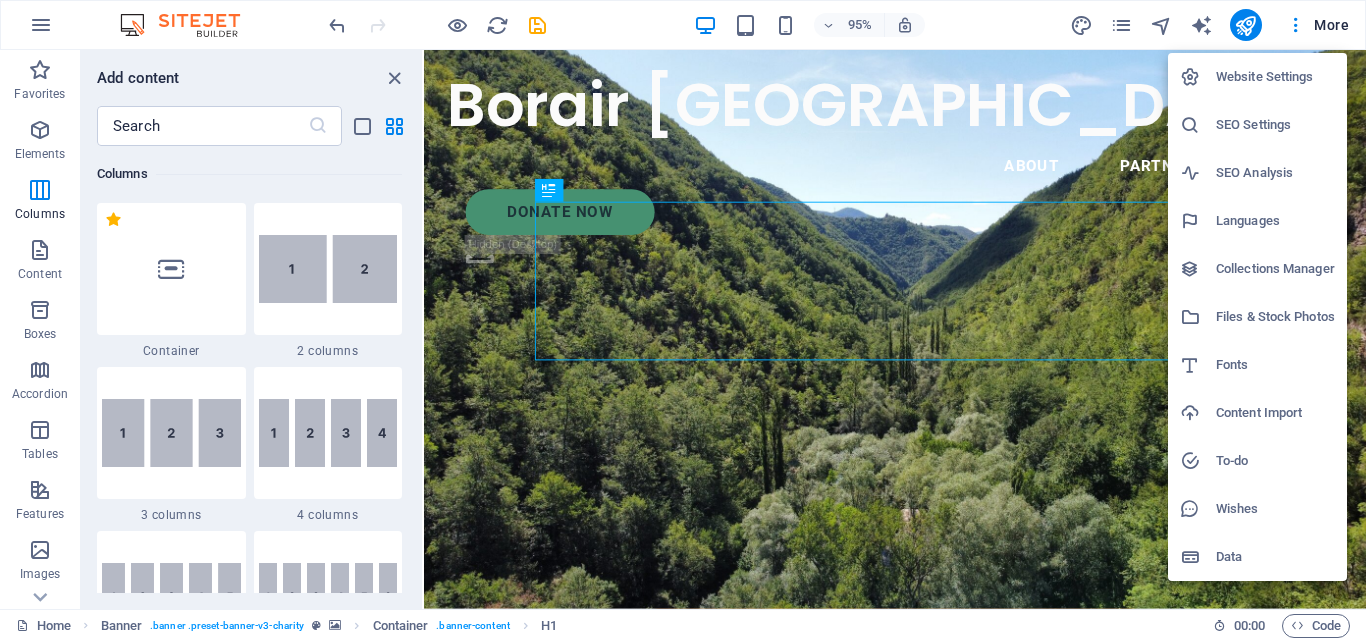 click at bounding box center (683, 320) 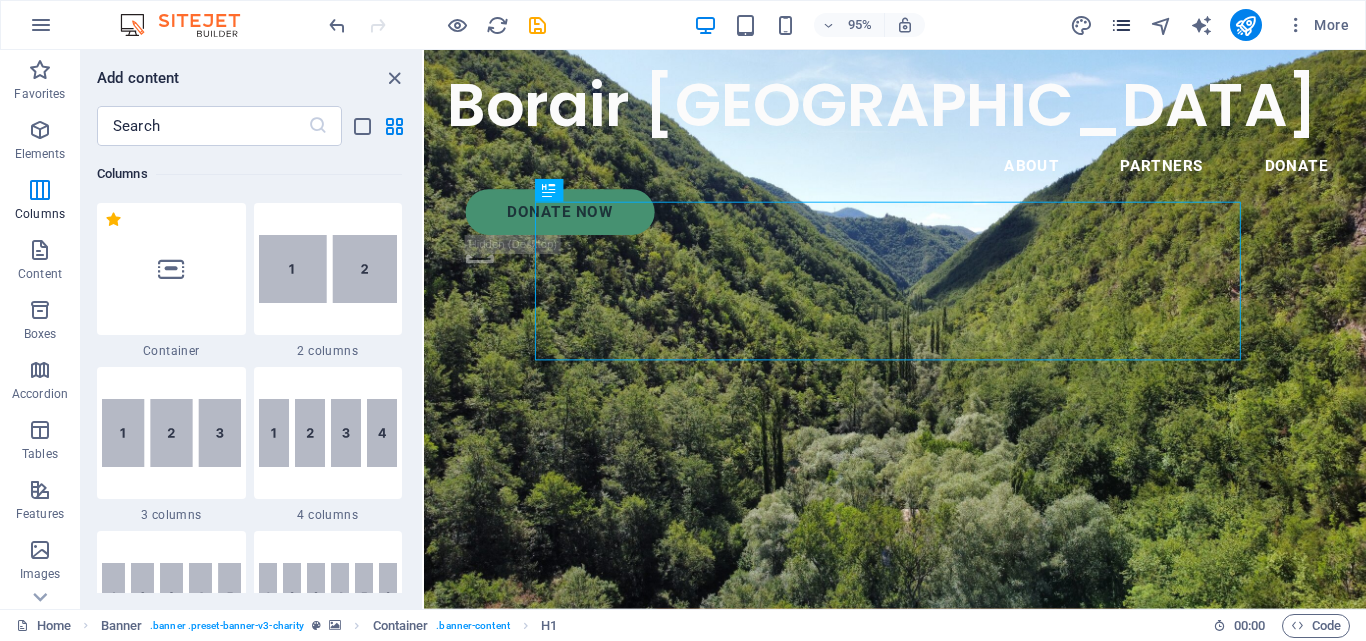 click at bounding box center [1121, 25] 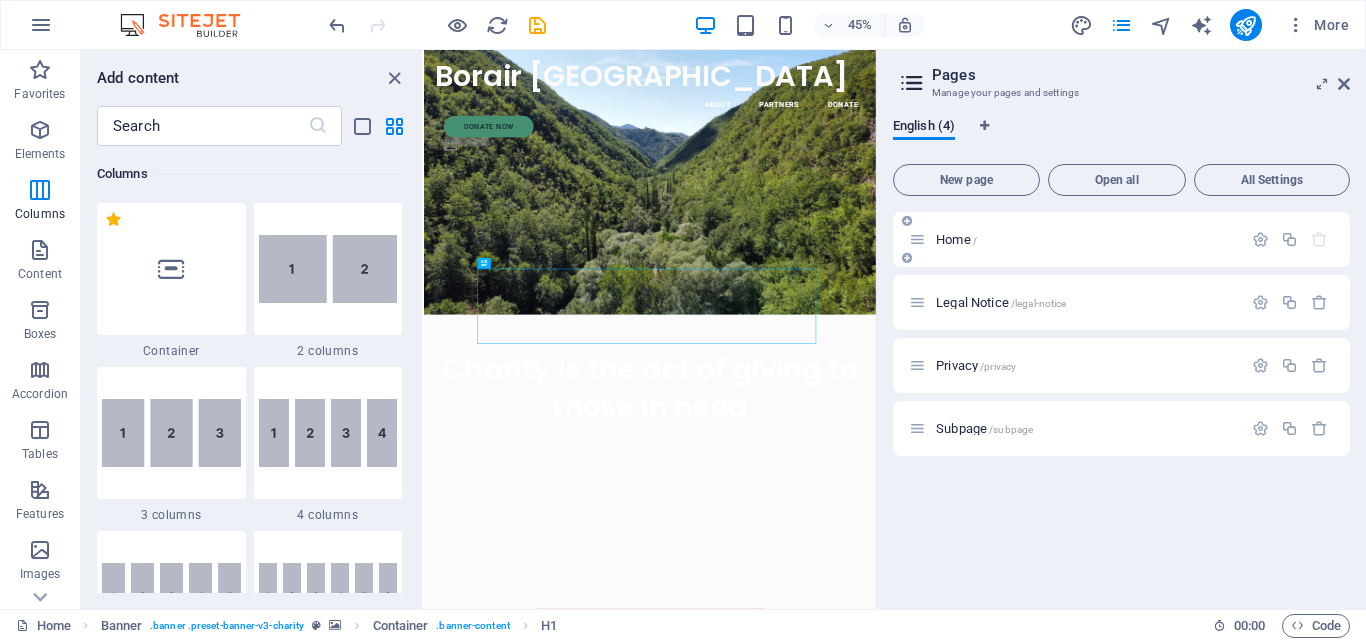 click on "Home /" at bounding box center (1075, 239) 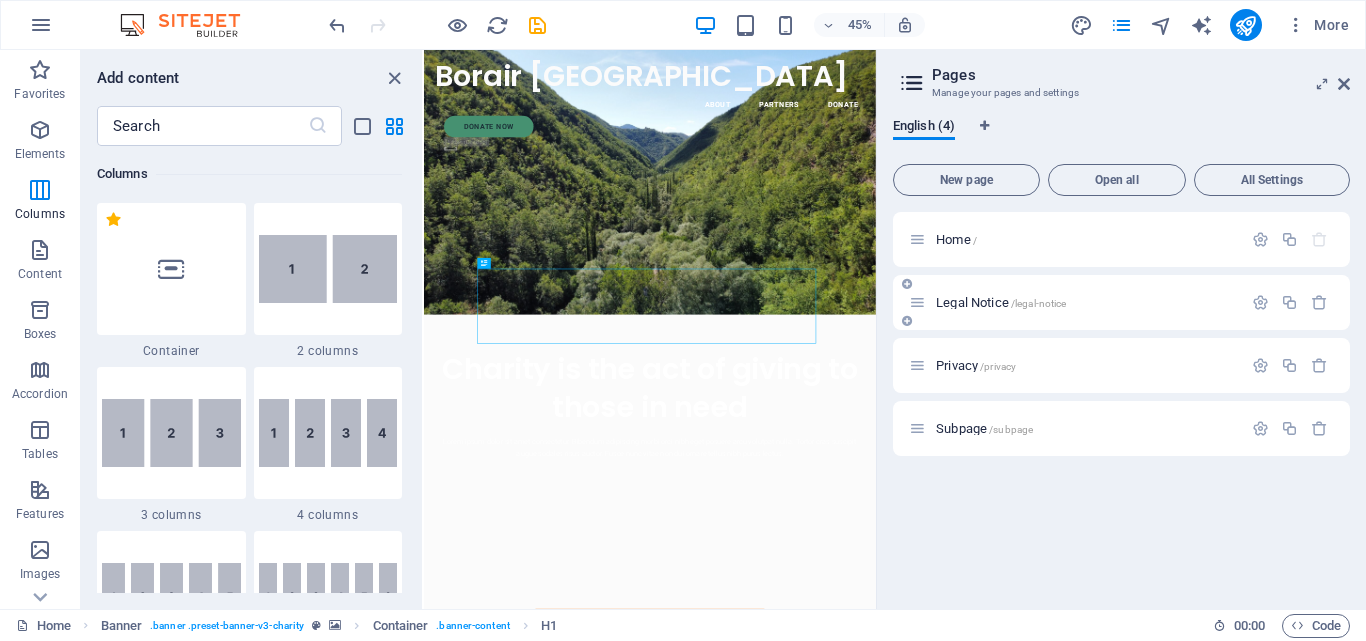 click on "Legal Notice /legal-notice" at bounding box center (1001, 302) 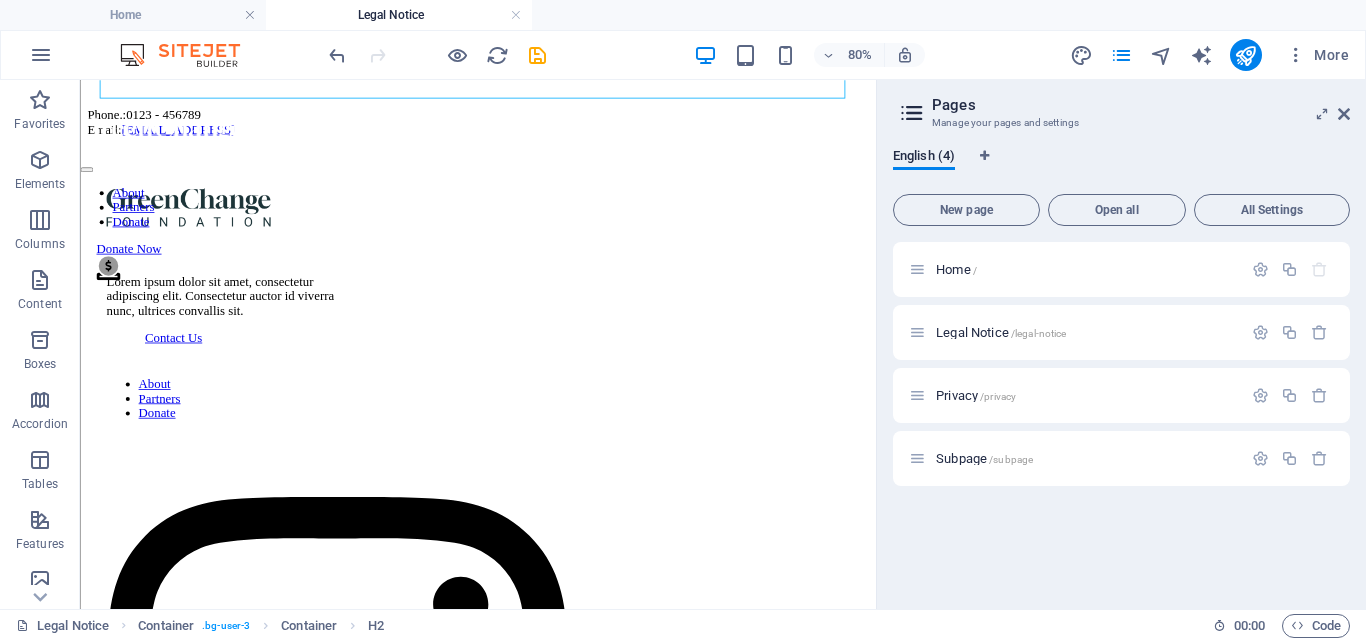 scroll, scrollTop: 386, scrollLeft: 0, axis: vertical 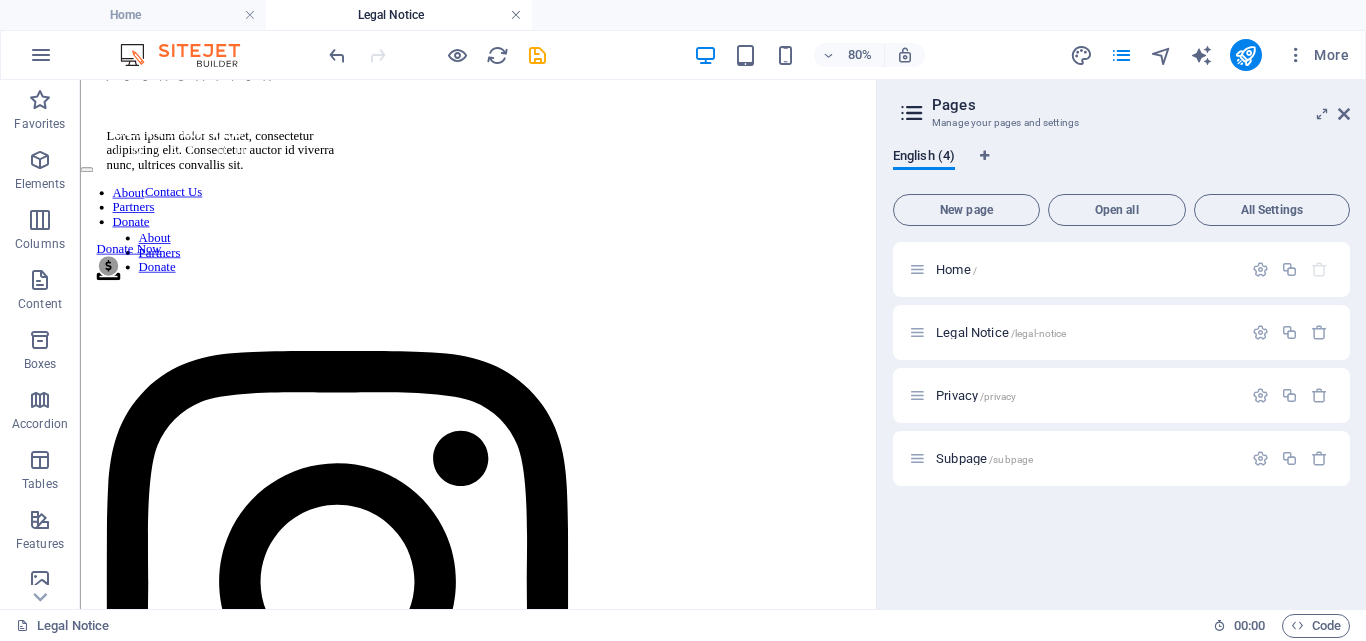 click at bounding box center [516, 15] 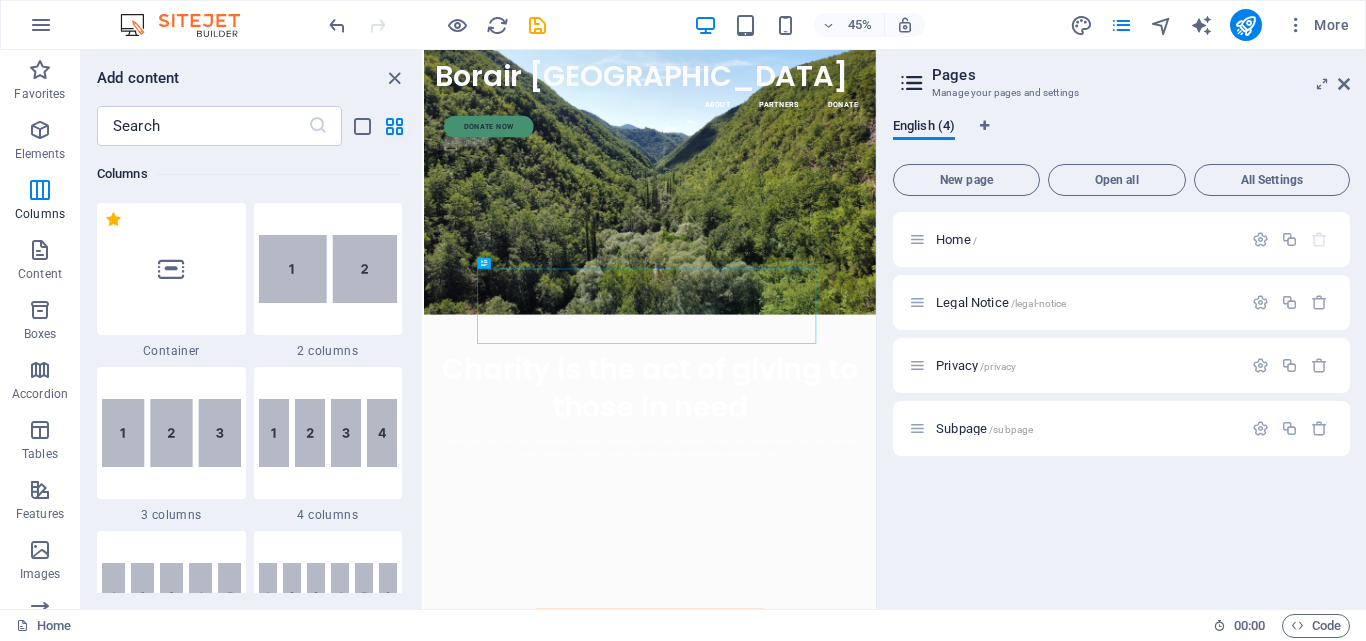 click at bounding box center (190, 25) 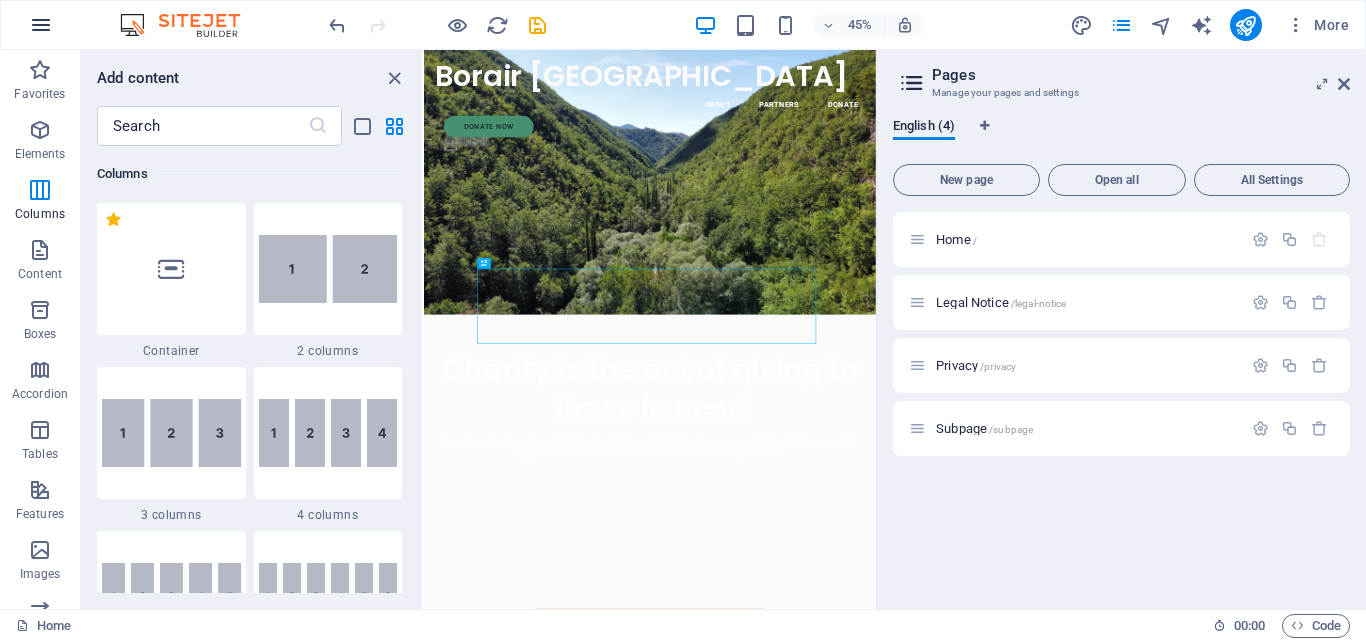 click at bounding box center (41, 25) 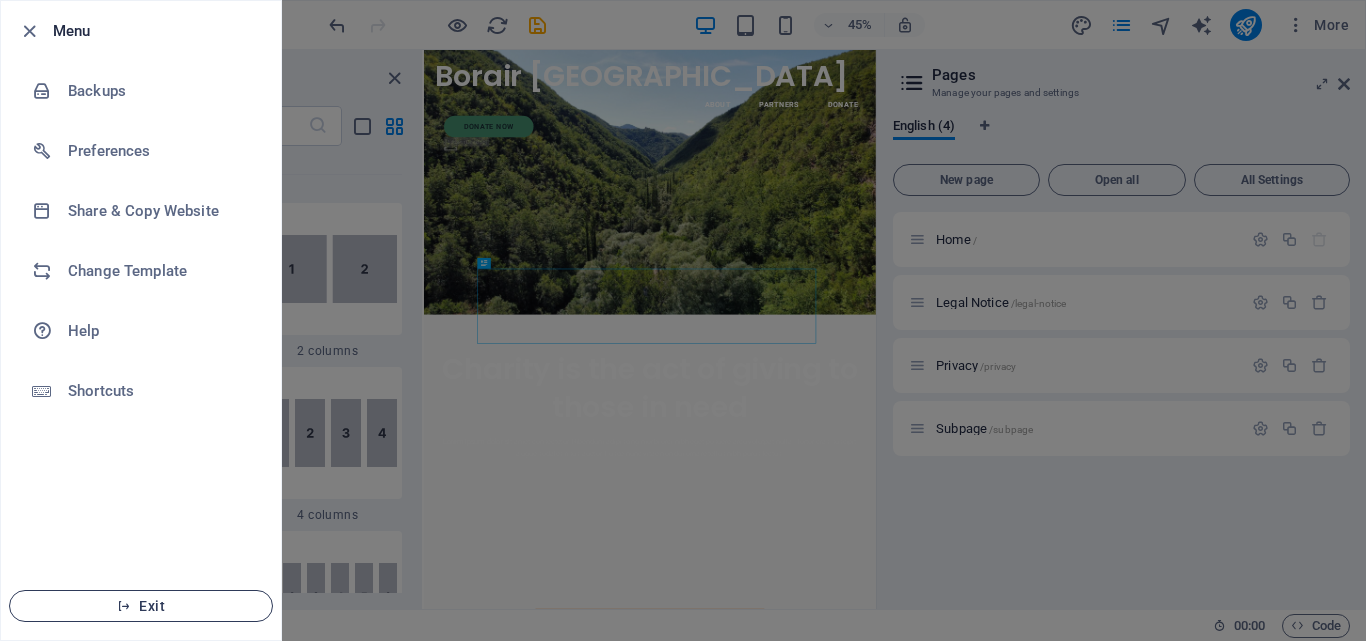click on "Exit" at bounding box center [141, 606] 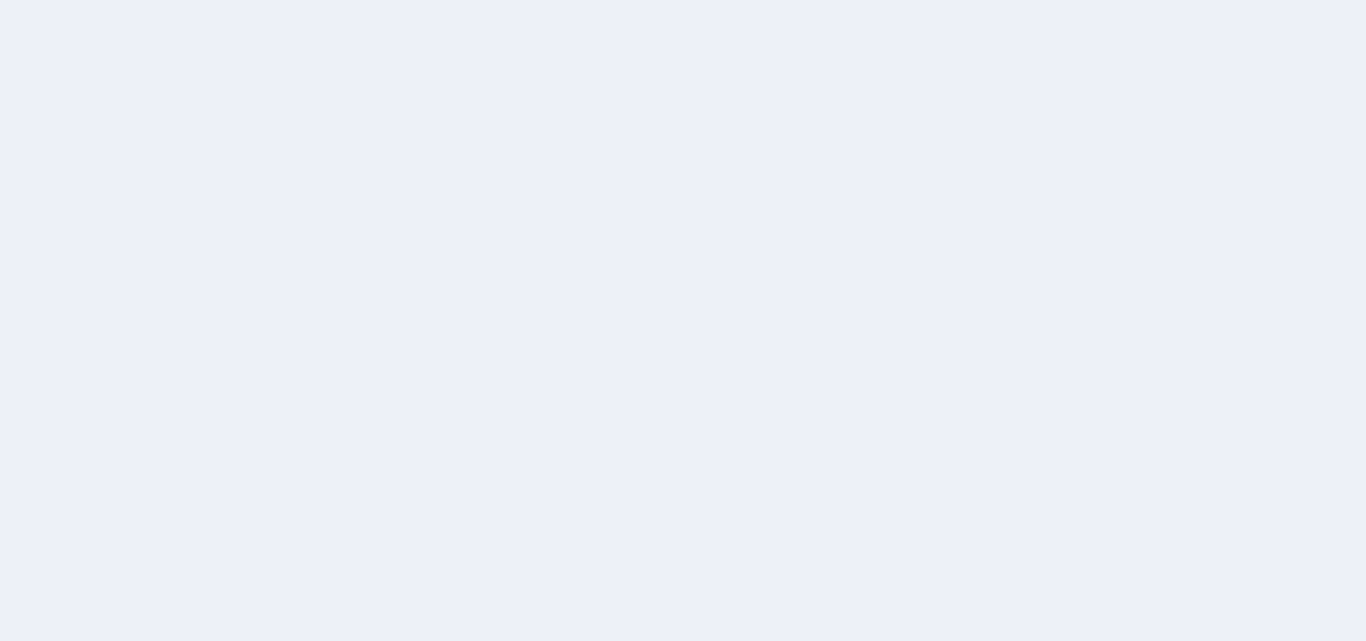 scroll, scrollTop: 0, scrollLeft: 0, axis: both 